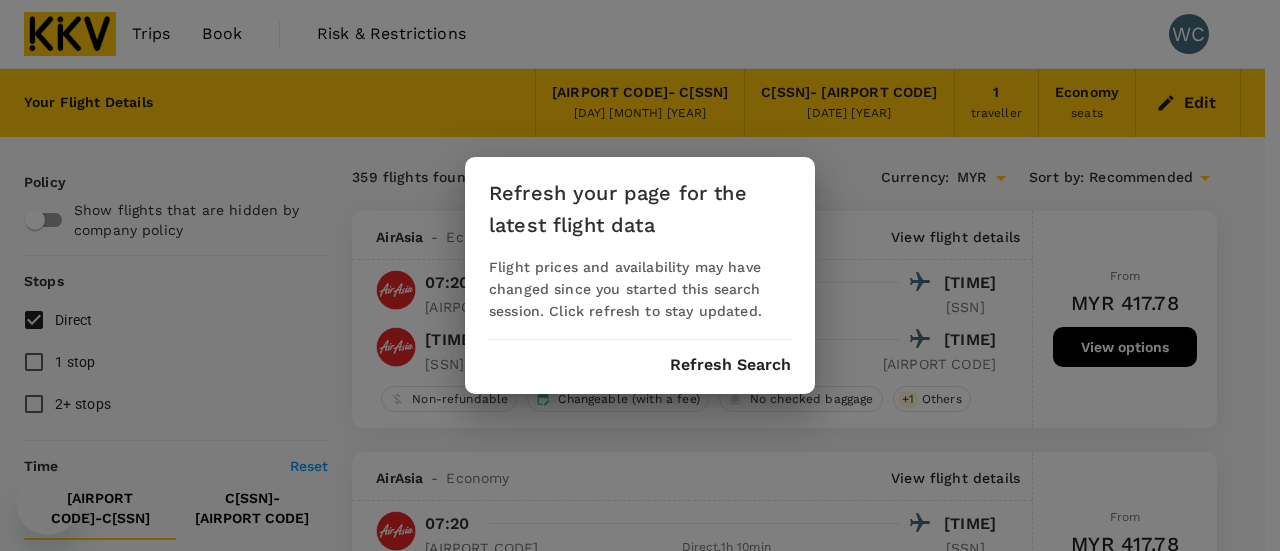 scroll, scrollTop: 0, scrollLeft: 0, axis: both 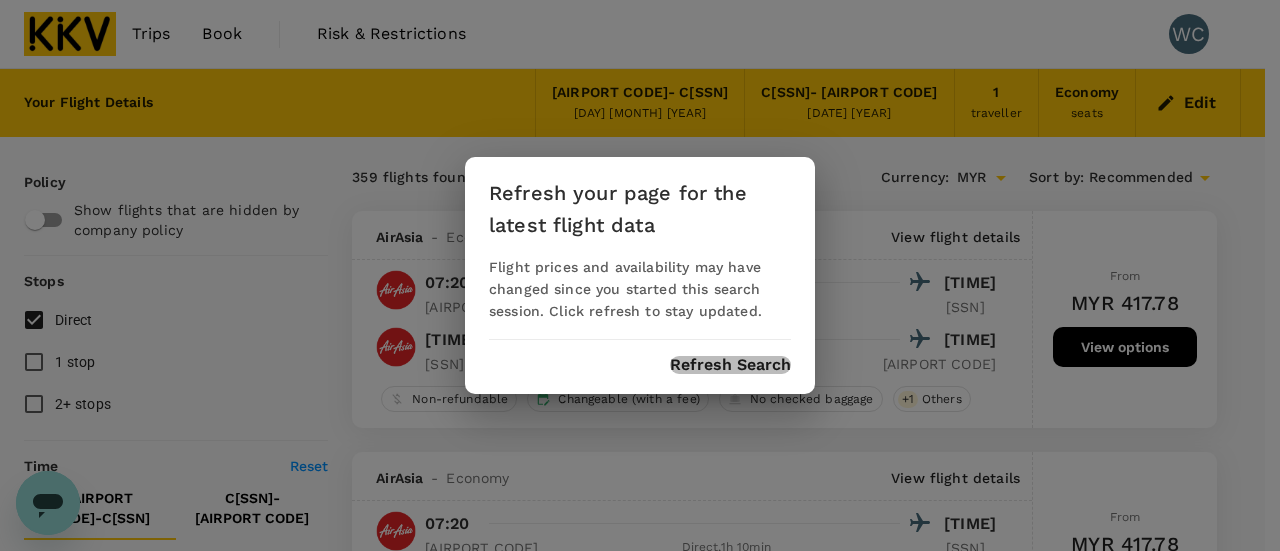 click on "Refresh Search" at bounding box center [730, 365] 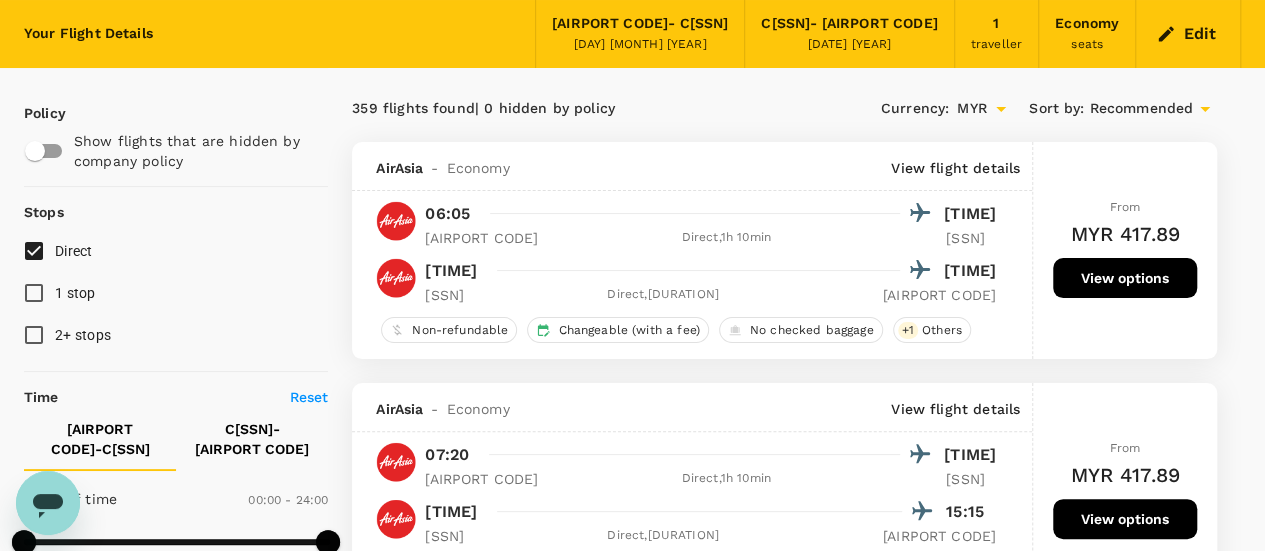 scroll, scrollTop: 0, scrollLeft: 0, axis: both 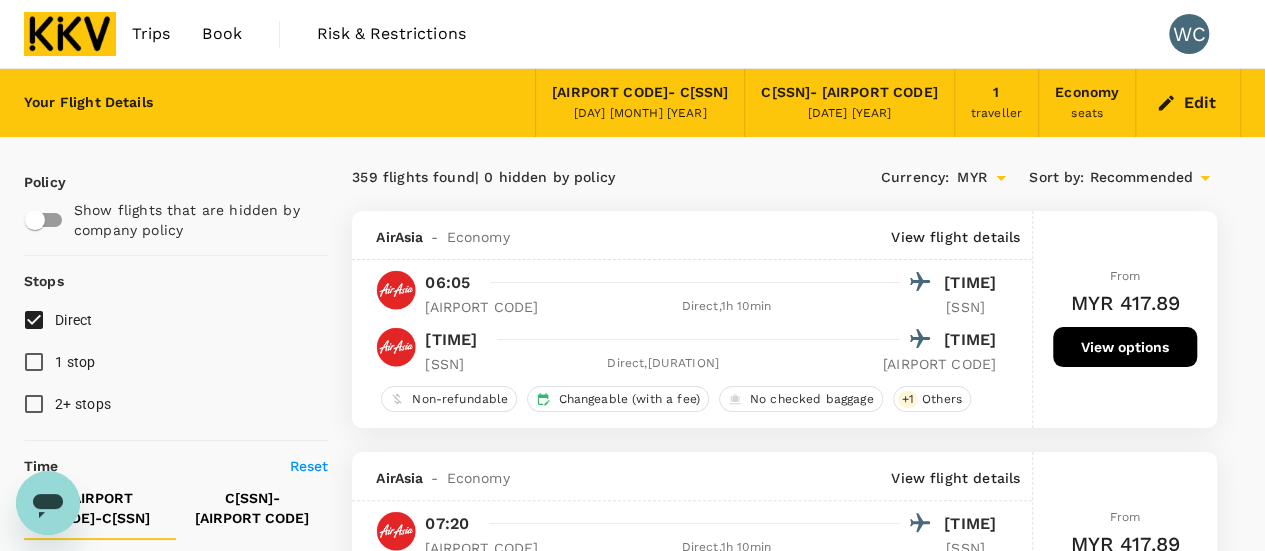 click on "Edit" at bounding box center (1188, 103) 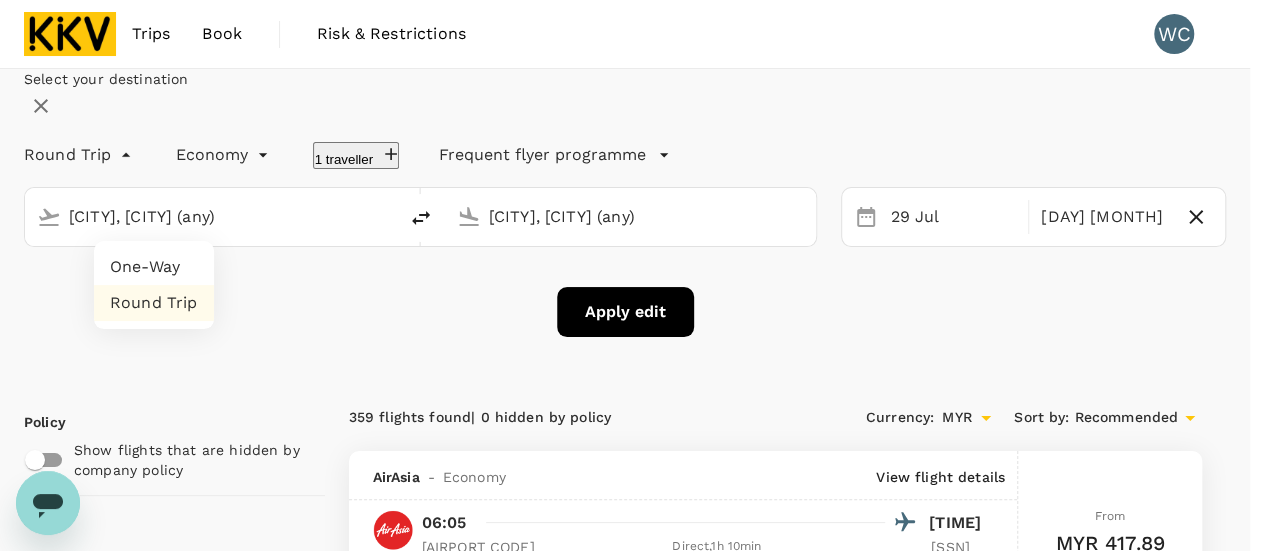 click on "Trips Book Risk & Restrictions WC Select your destination Round Trip roundtrip Economy economy 1   traveller Frequent flyer programme Kuala Lumpur, Malaysia (any) Singapore, Singapore (any) 29 Jul 31 Jul Apply edit Policy Show flights that are hidden by company policy Stops Direct 1 stop 2+ stops Time Reset CKUL - CSIN CSIN - CKUL Take off time 00:00 - 24:00 Landing time 00:00 - 24:00 Duration 1.35 hours Take off time 00:00 - 24:00 Landing time 00:00 - 24:00 Duration 1.20 hours Business trip essentials Clear all Cabin baggage Checked baggage Flexible to change Refundable Free seat selection Complimentary drinks and meal Cabin class Change Economy Only economy Airlines Clear all AirAsia Batik Air Malaysia Ethiopian Airlines Malaysia Airlines Scoot Singapore Airlines Thai Lion Air firefly Other Exclude code share flights 359   flights found  |   0   hidden by policy Currency :  MYR Sort by :  Recommended AirAsia     - Economy   View flight details 06:05 07:15 KUL Direct ,  1h 10min SIN 16:10 17:15 SIN Direct ," at bounding box center [632, 2828] 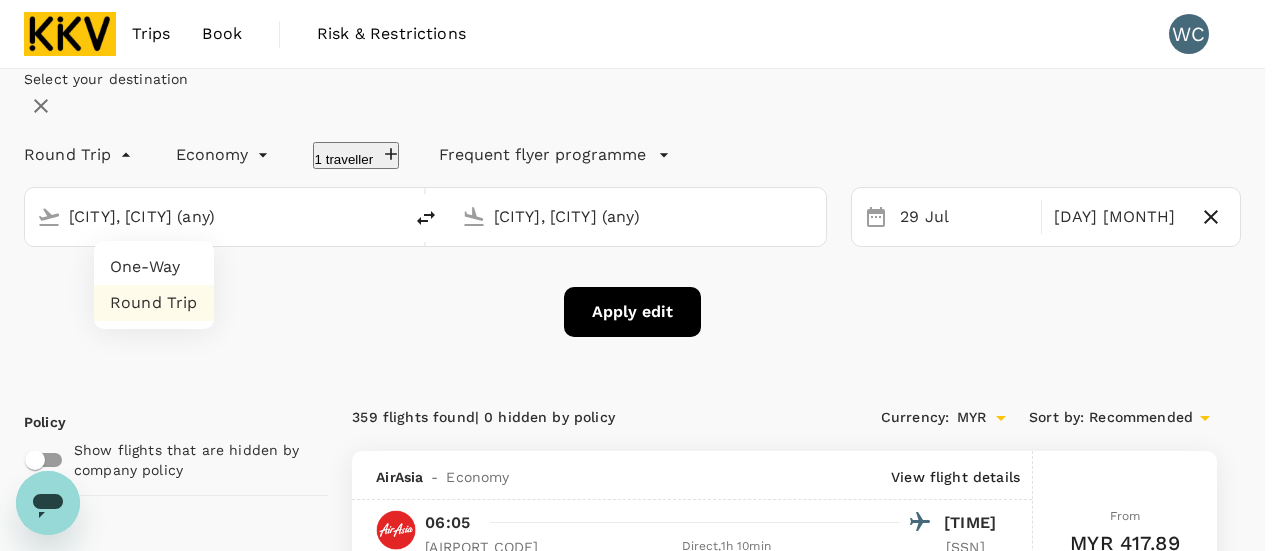 click on "One-Way" at bounding box center [154, 267] 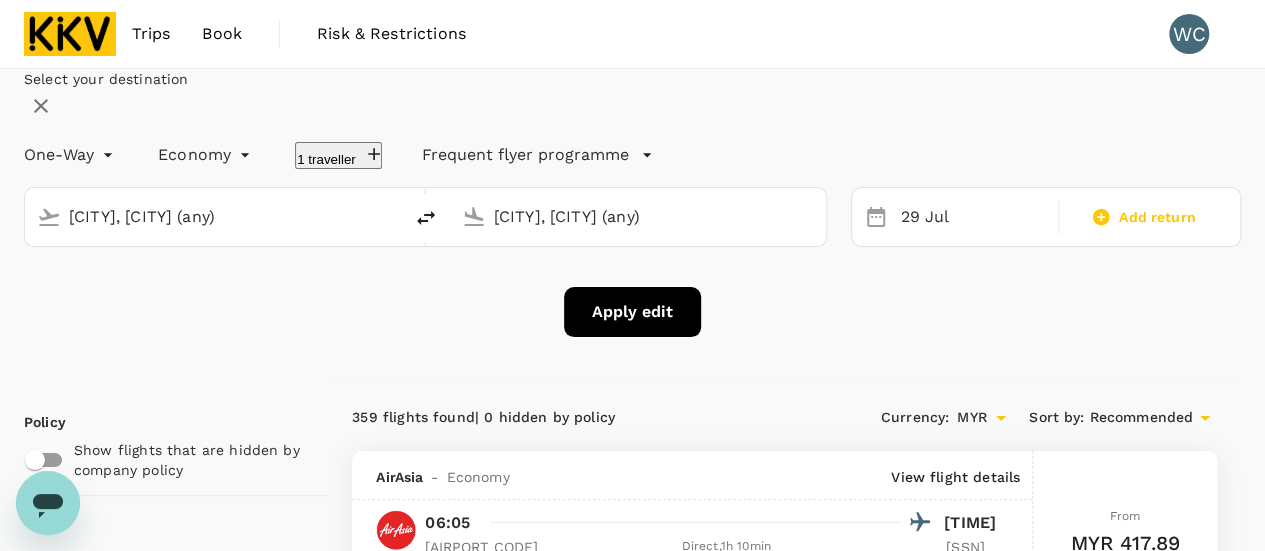 click on "Apply edit" at bounding box center (632, 312) 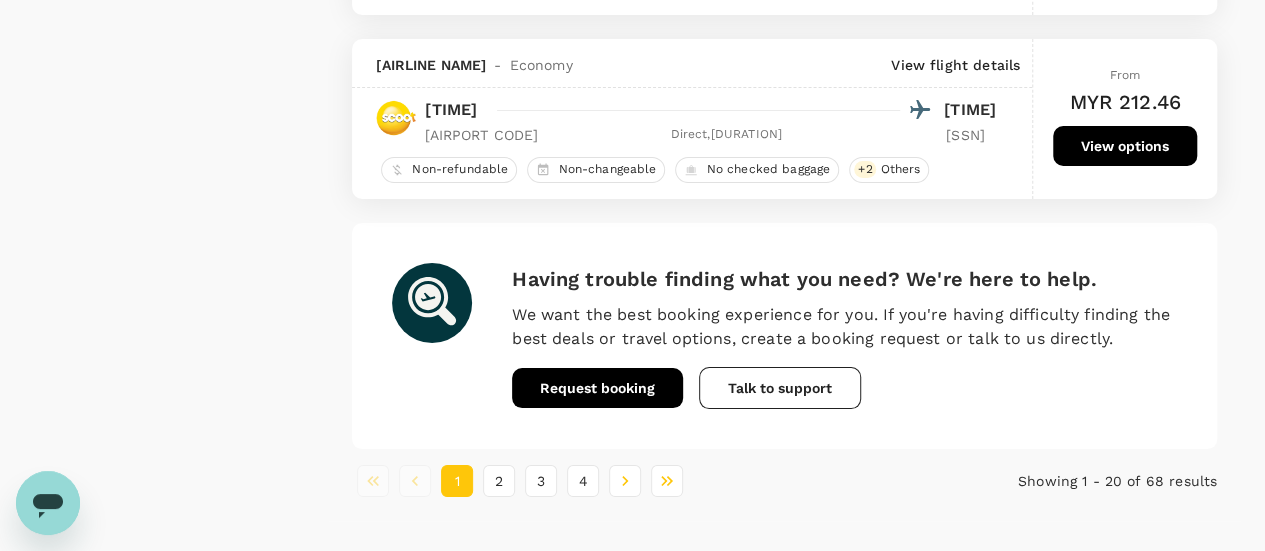scroll, scrollTop: 3748, scrollLeft: 0, axis: vertical 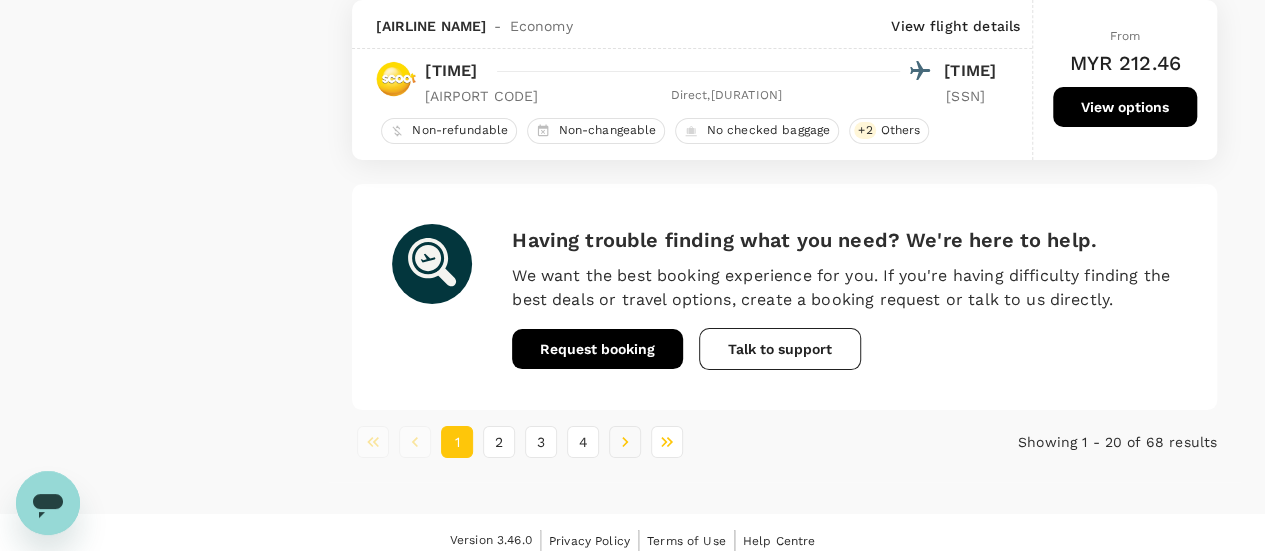 click at bounding box center [625, 442] 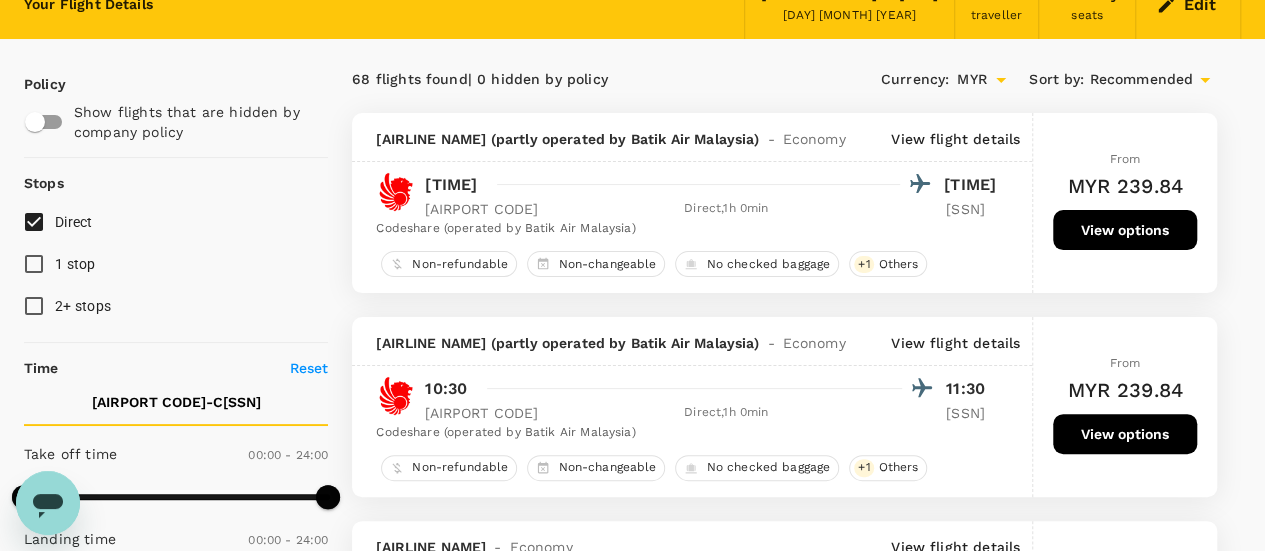 scroll, scrollTop: 0, scrollLeft: 0, axis: both 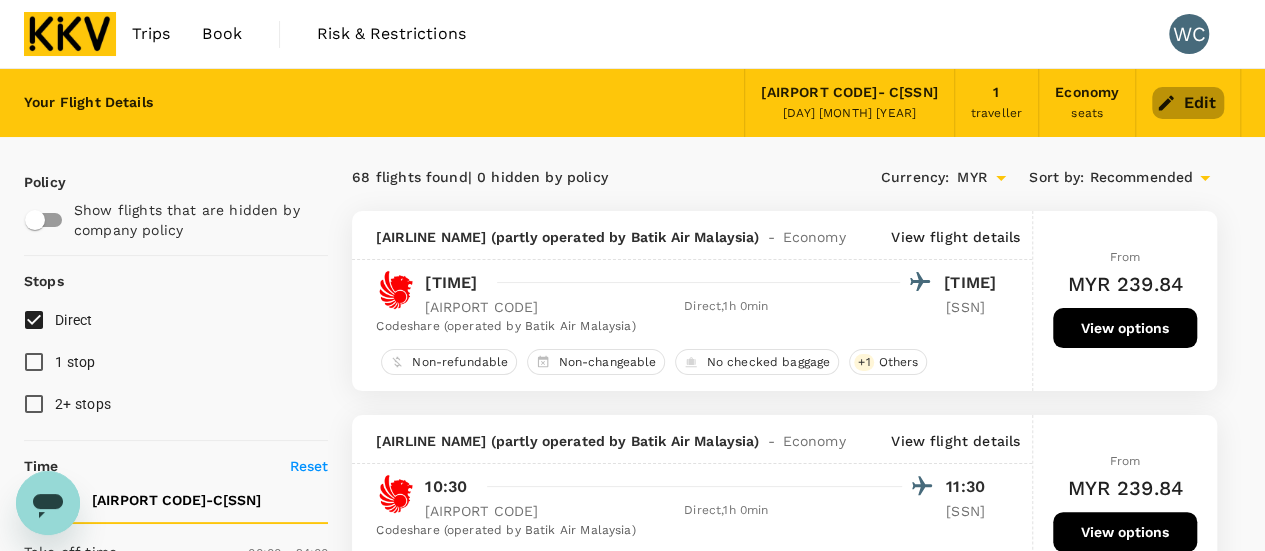 click on "Edit" at bounding box center [1188, 103] 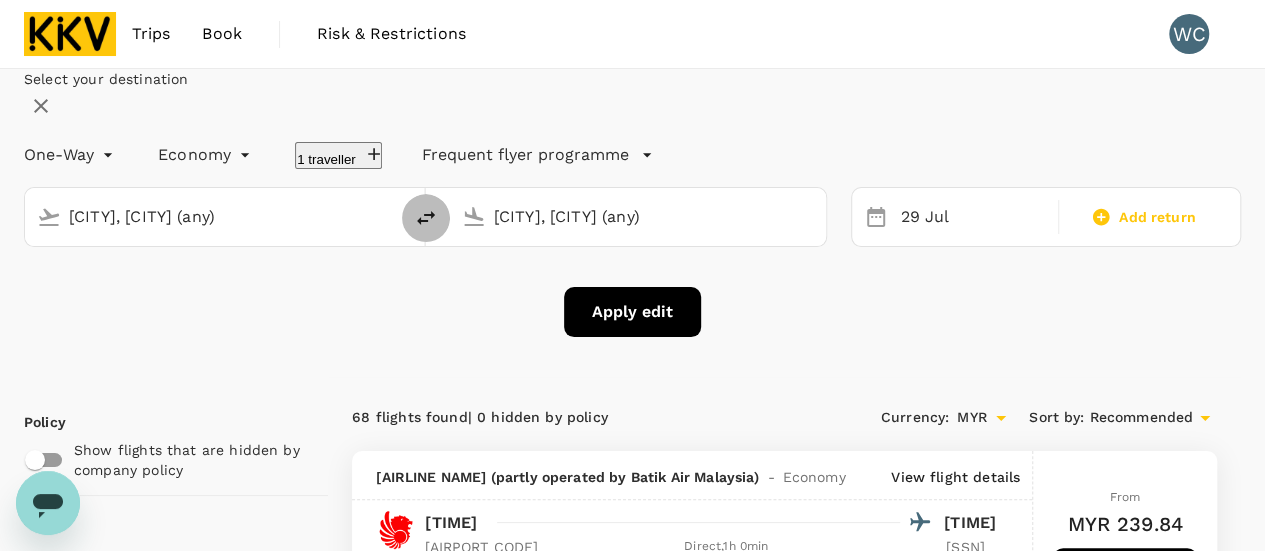 click at bounding box center (426, 218) 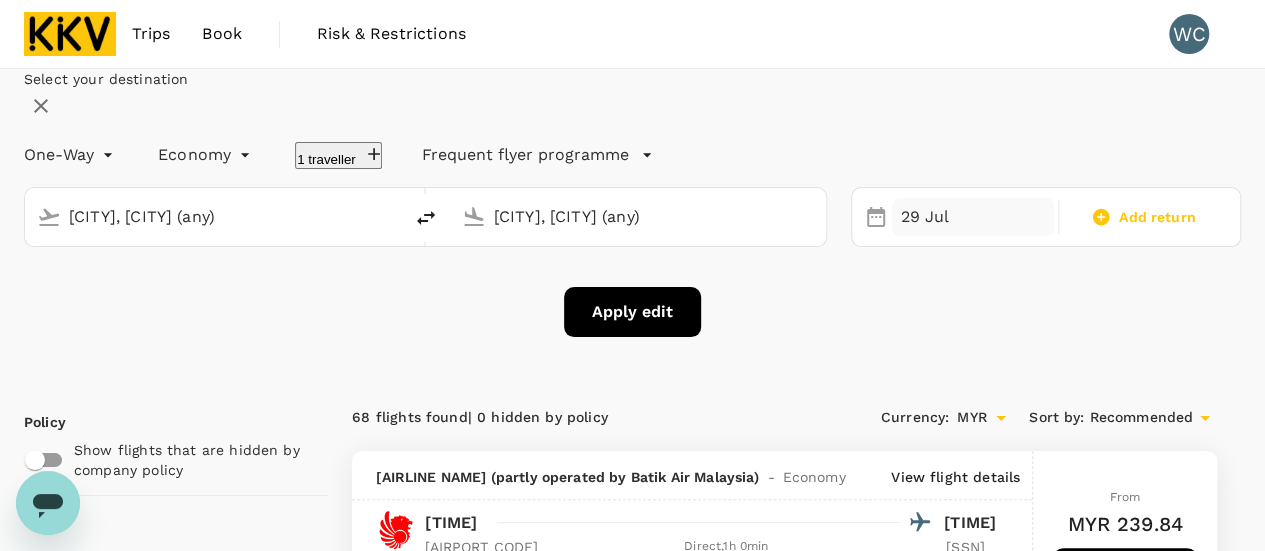 click on "29 Jul" at bounding box center [972, 217] 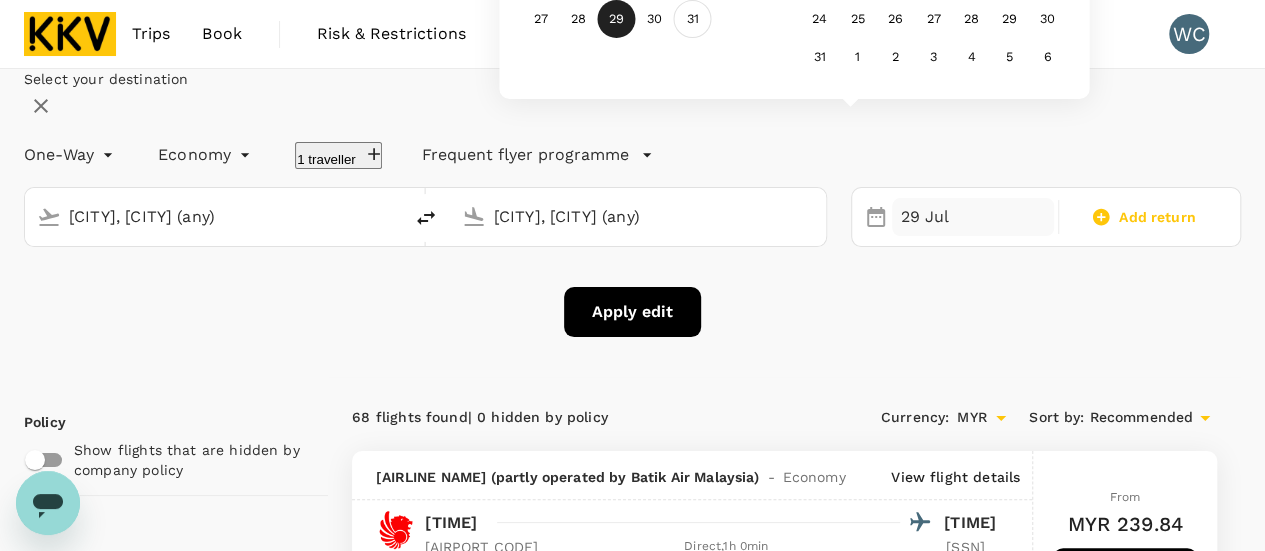 click on "31" at bounding box center [693, 19] 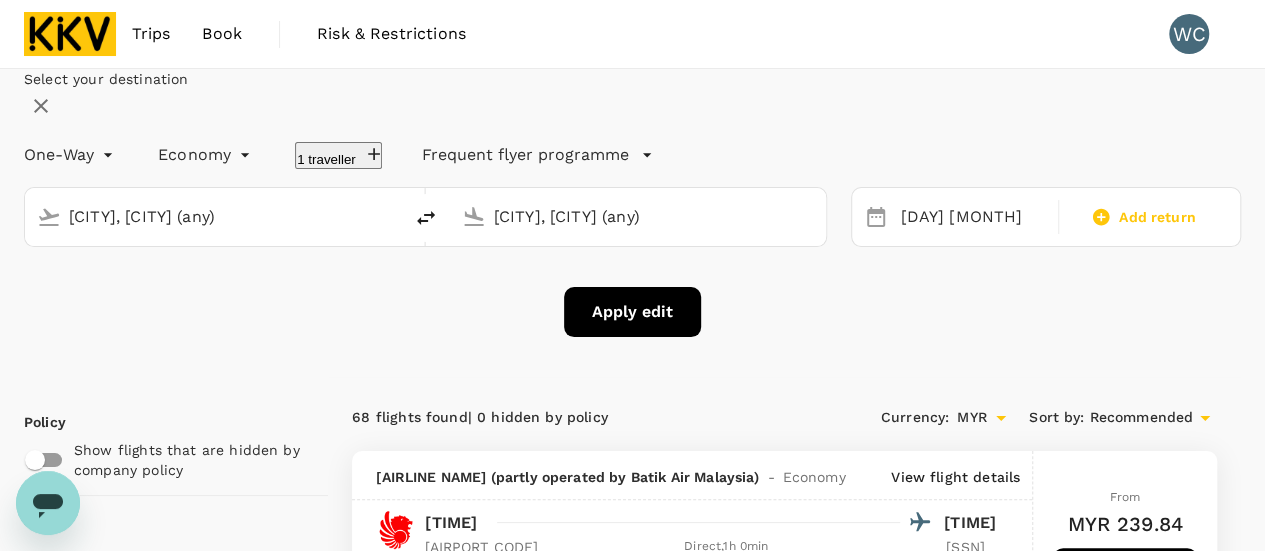 click on "Apply edit" at bounding box center (632, 312) 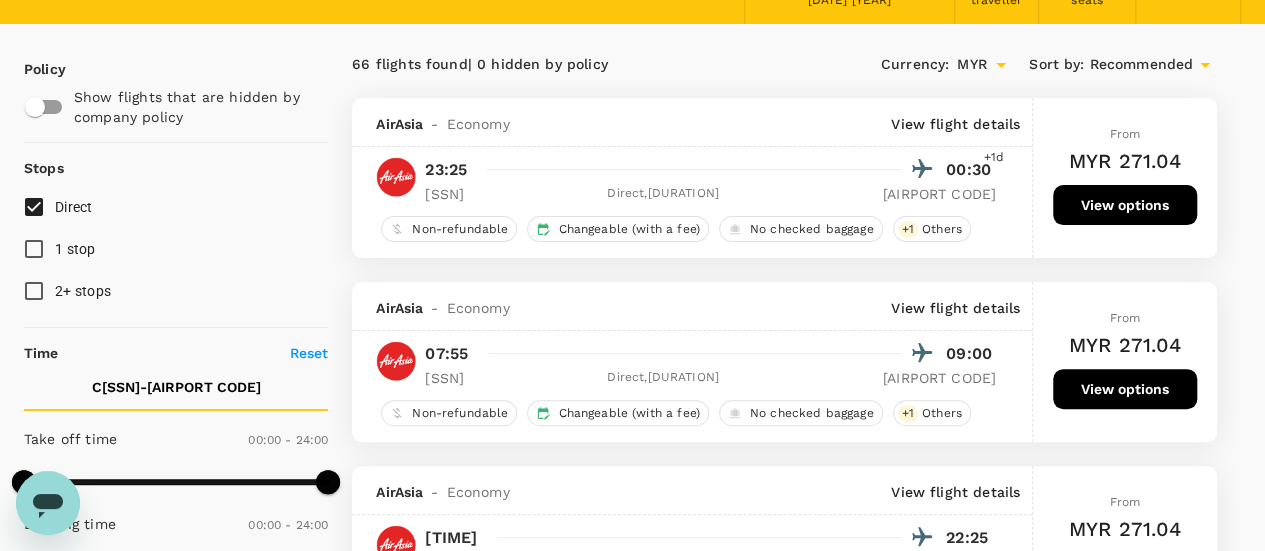 scroll, scrollTop: 0, scrollLeft: 0, axis: both 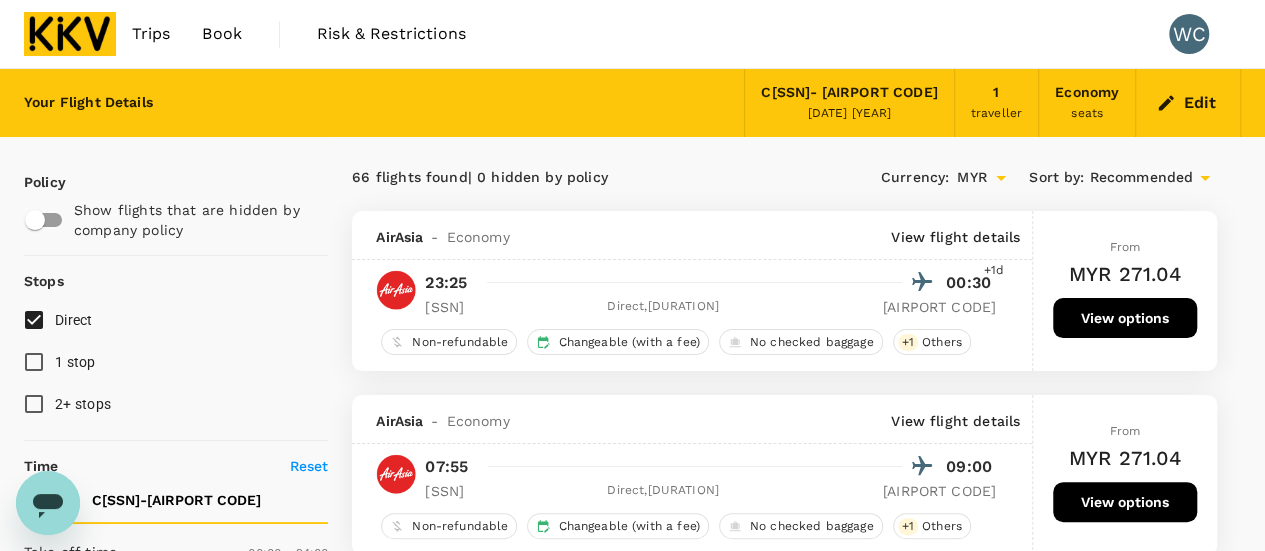 click at bounding box center (70, 34) 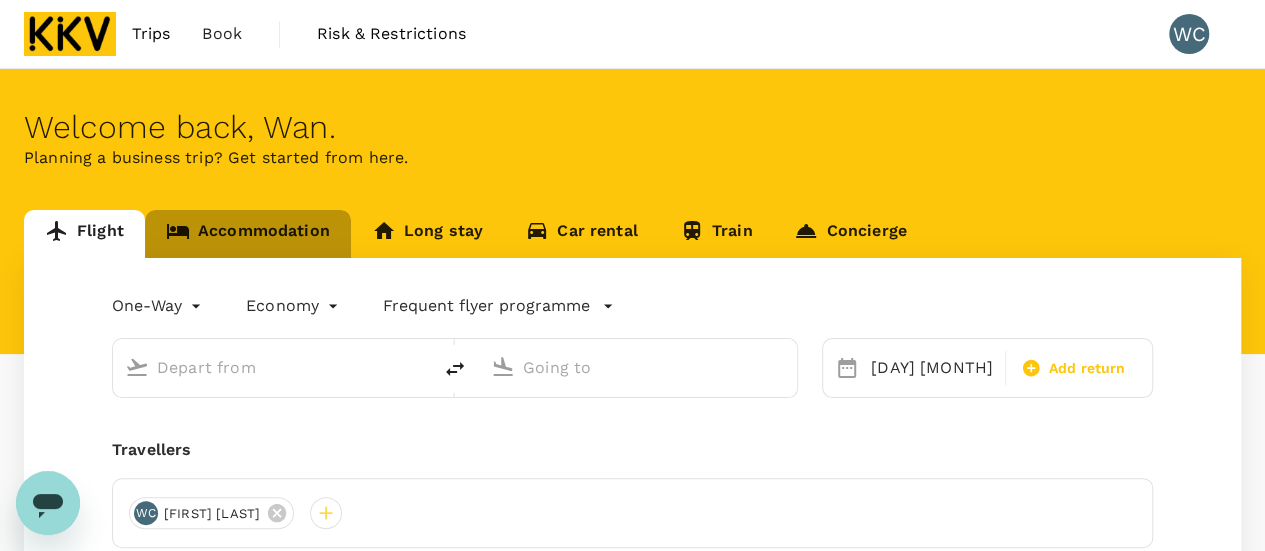 click on "Accommodation" at bounding box center [248, 234] 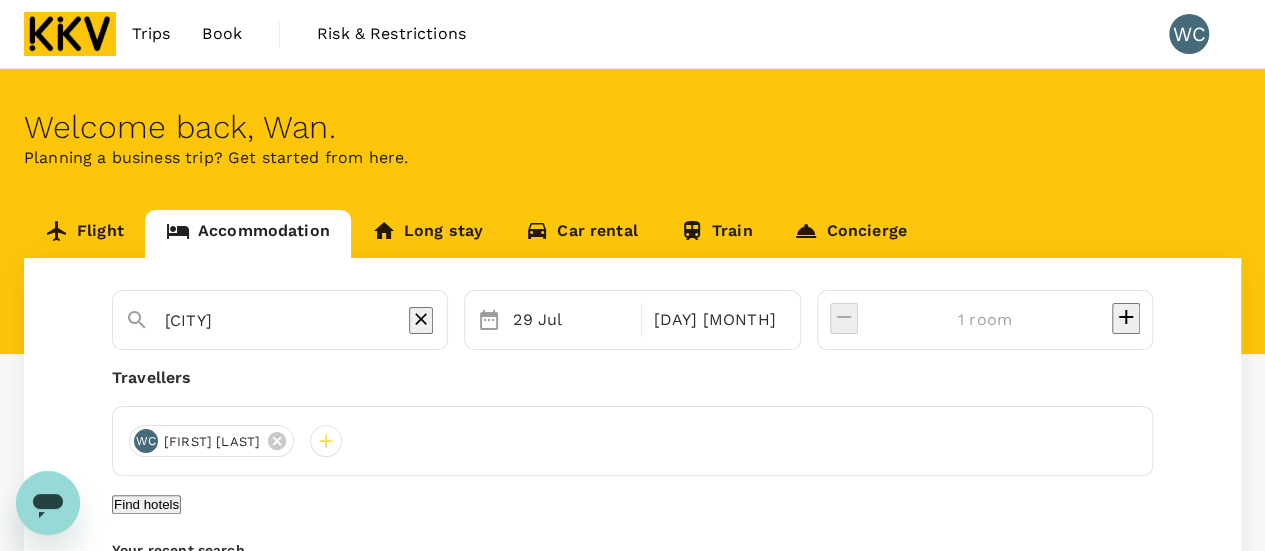 click on "Find hotels" at bounding box center [146, 504] 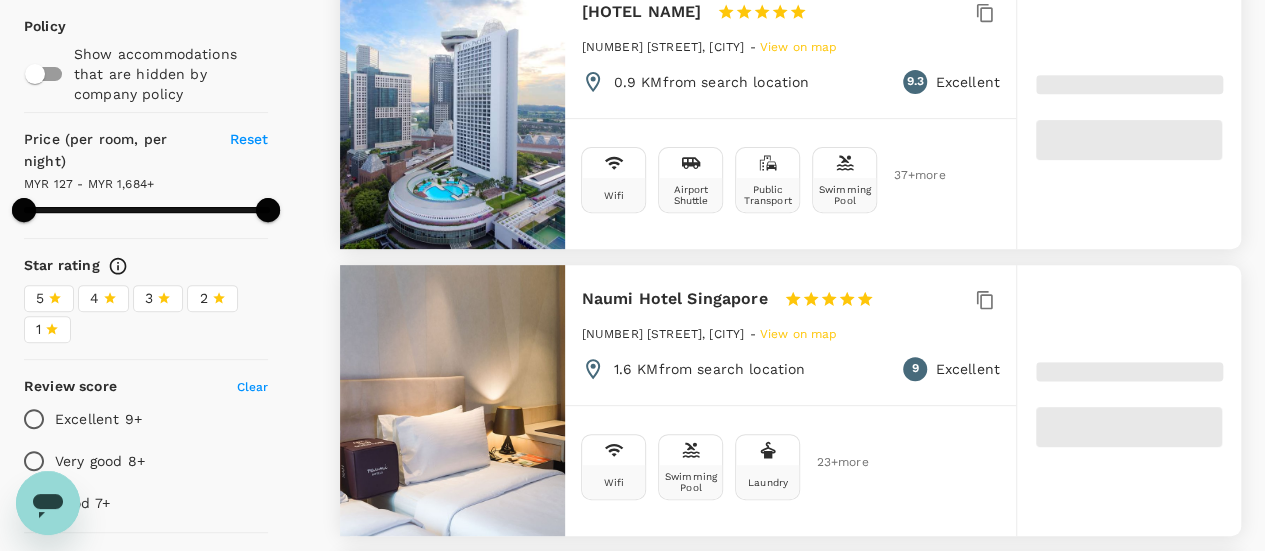 scroll, scrollTop: 300, scrollLeft: 0, axis: vertical 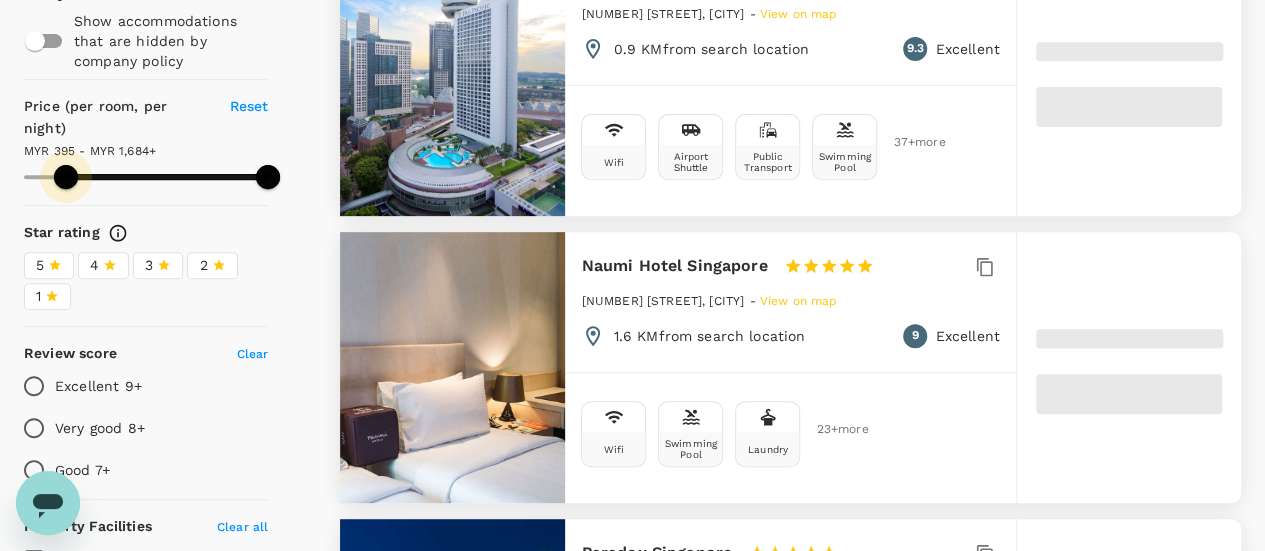 drag, startPoint x: 23, startPoint y: 174, endPoint x: 66, endPoint y: 173, distance: 43.011627 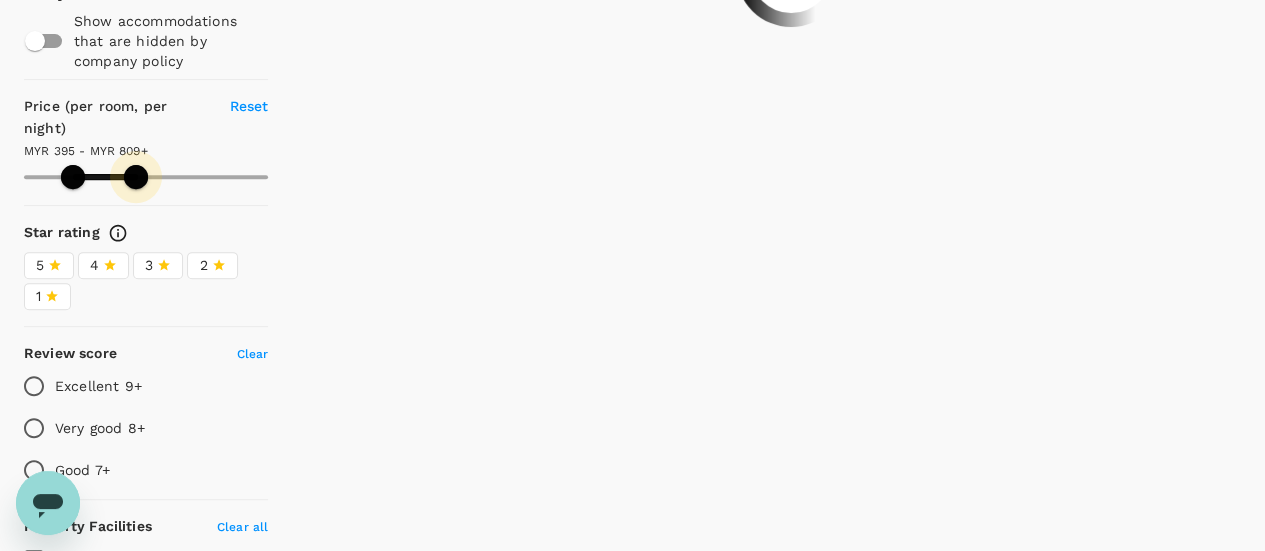 drag, startPoint x: 266, startPoint y: 175, endPoint x: 136, endPoint y: 190, distance: 130.86252 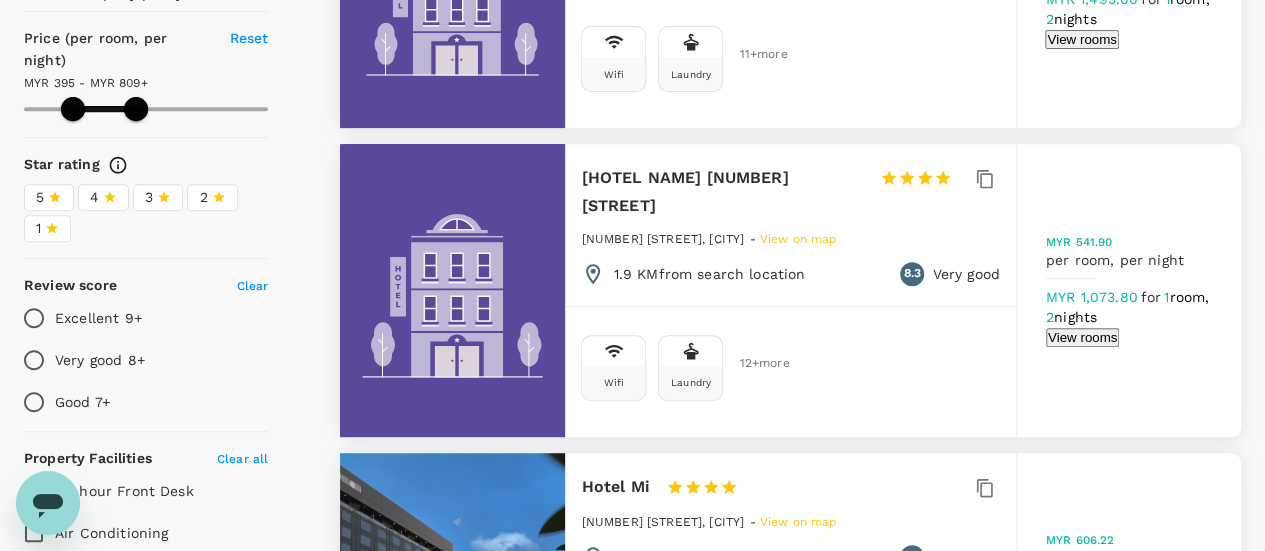 scroll, scrollTop: 400, scrollLeft: 0, axis: vertical 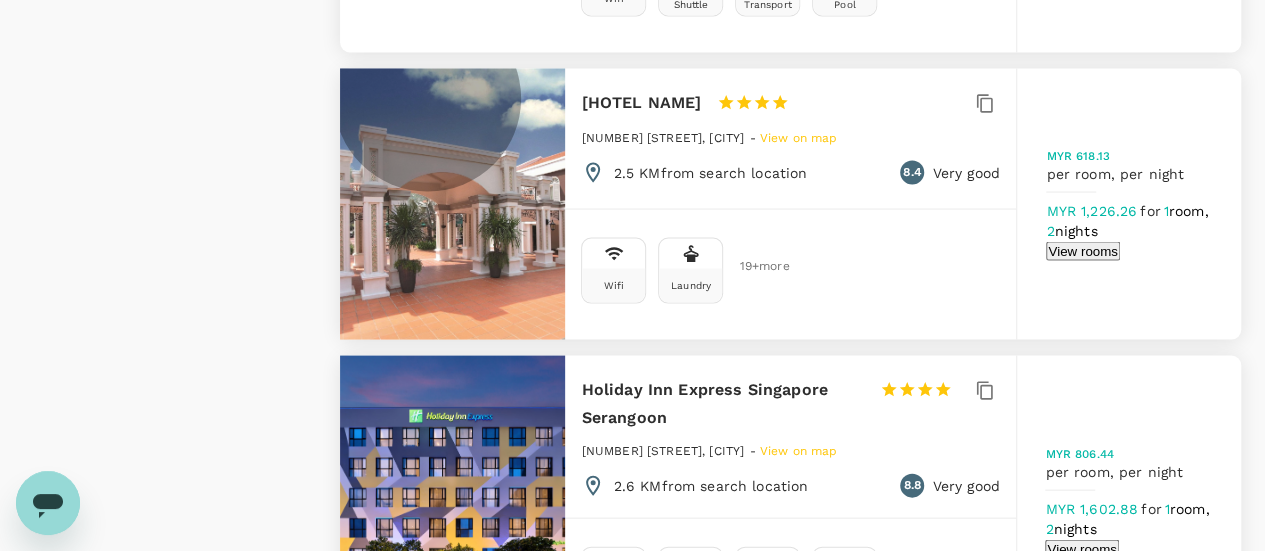 click on "View rooms" at bounding box center (1082, 251) 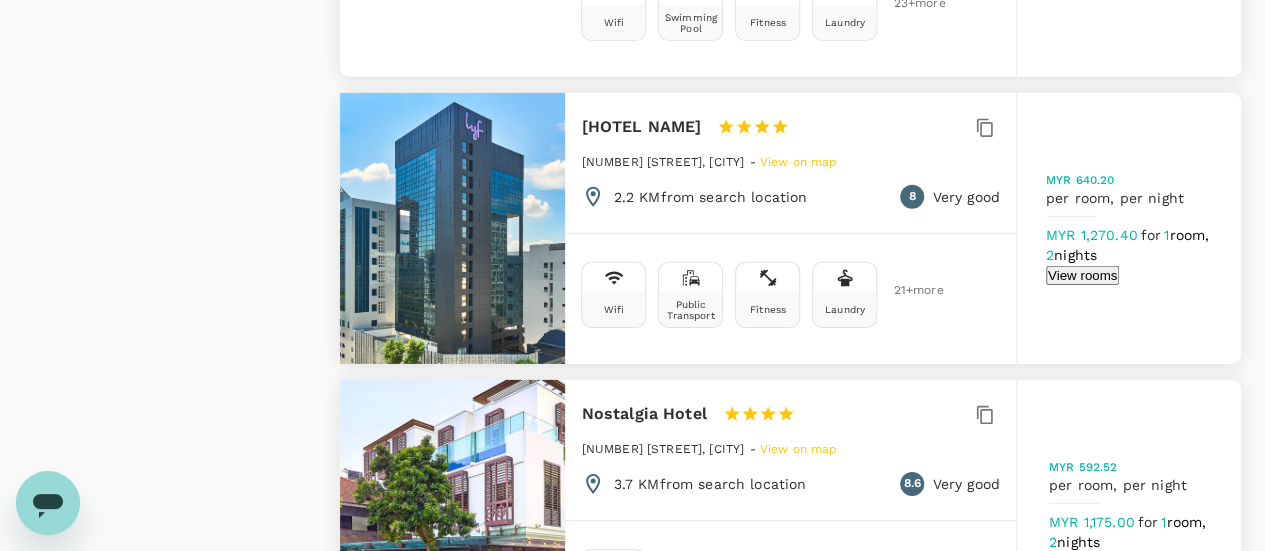 scroll, scrollTop: 3200, scrollLeft: 0, axis: vertical 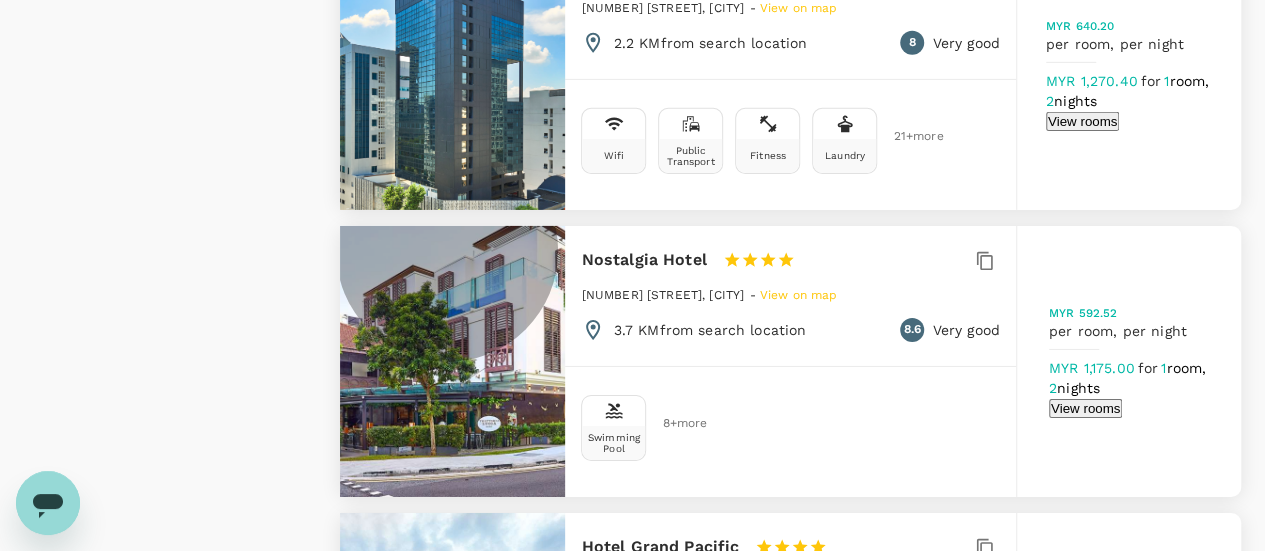 click on "View rooms" at bounding box center (1085, 408) 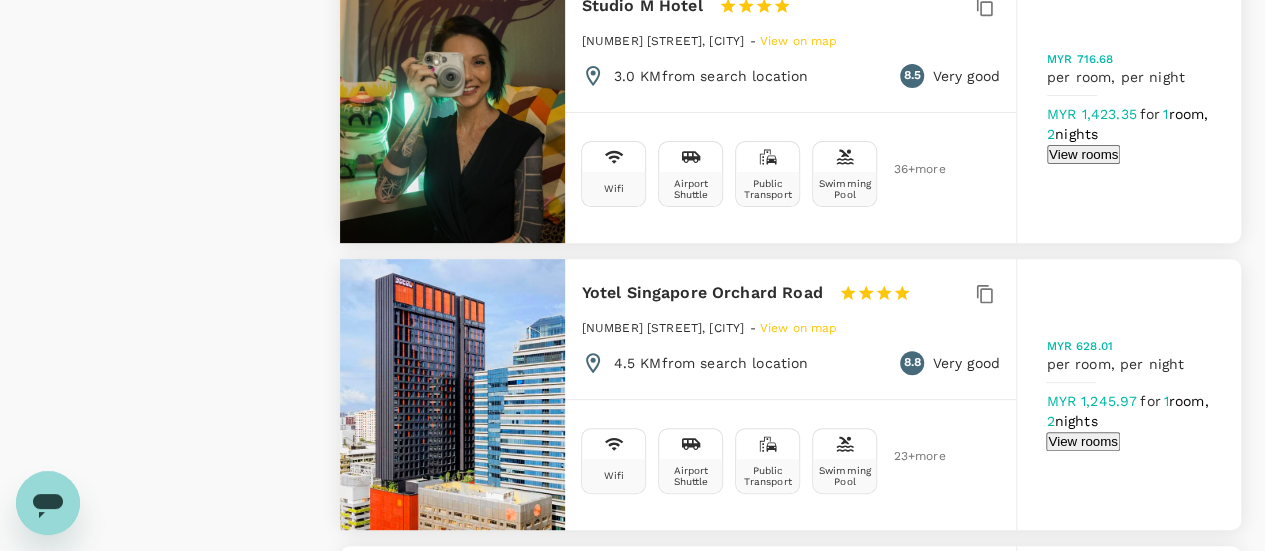 scroll, scrollTop: 3900, scrollLeft: 0, axis: vertical 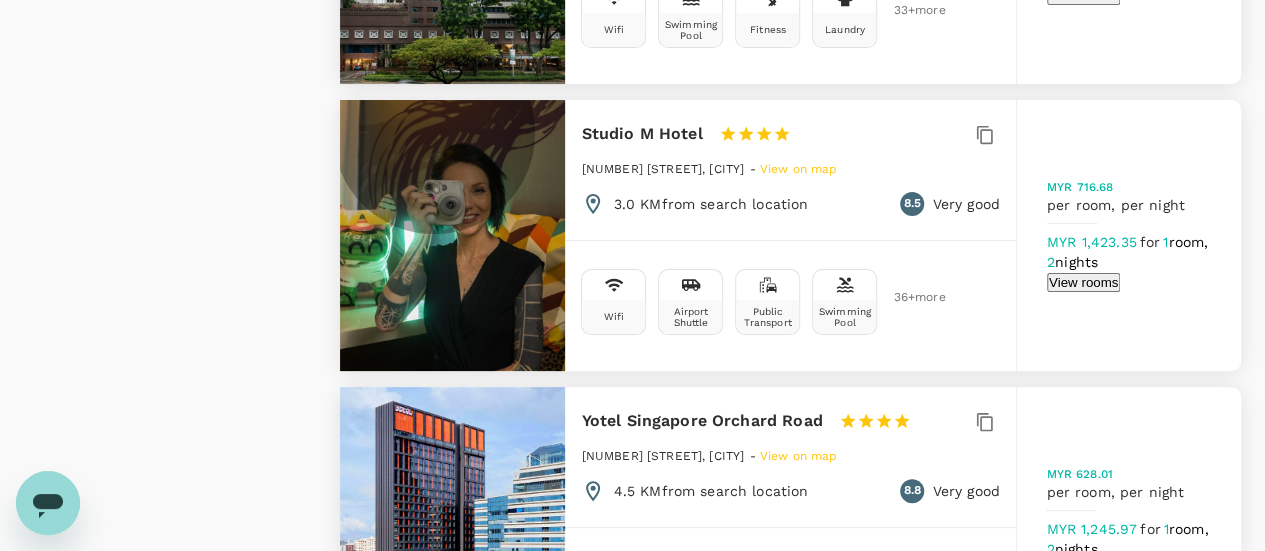 click on "View rooms" at bounding box center [1083, 282] 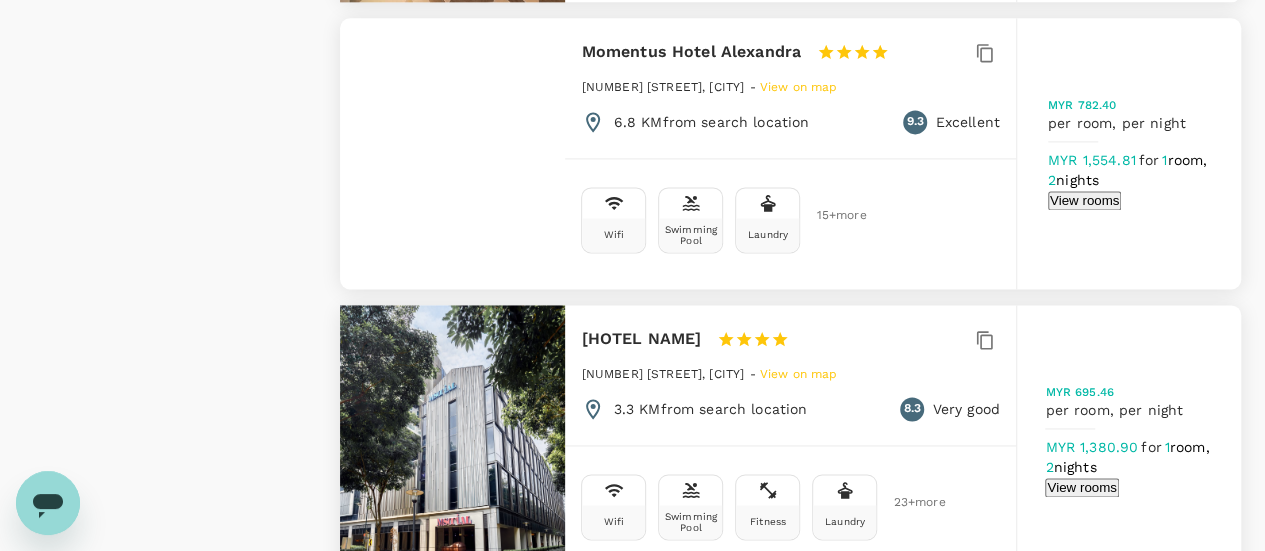 scroll, scrollTop: 5100, scrollLeft: 0, axis: vertical 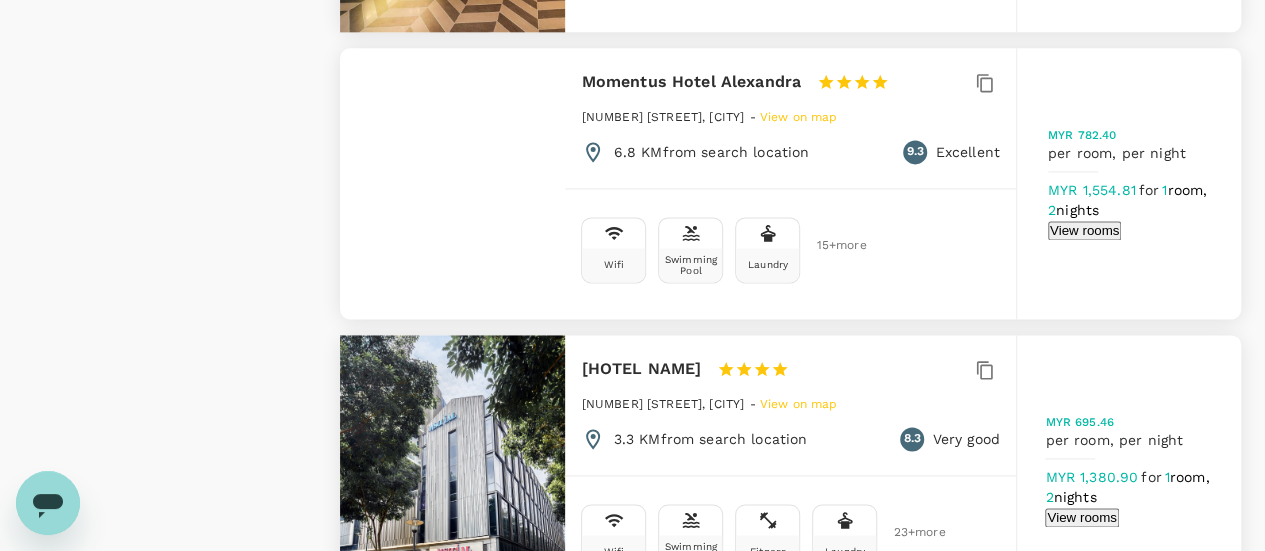 click on "View rooms" at bounding box center [1084, 230] 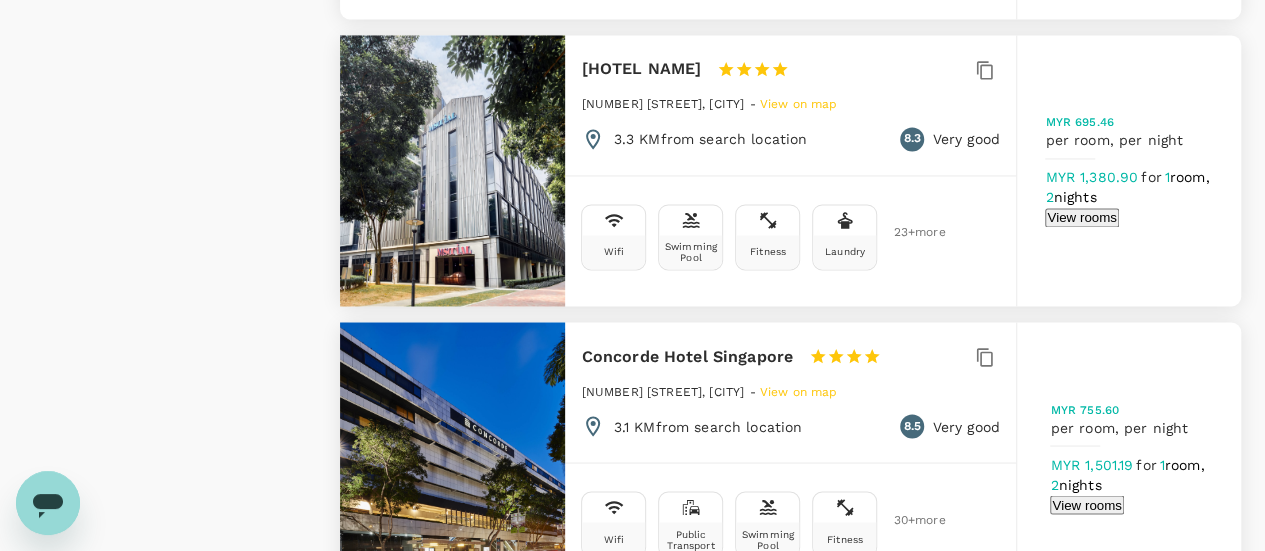 scroll, scrollTop: 5500, scrollLeft: 0, axis: vertical 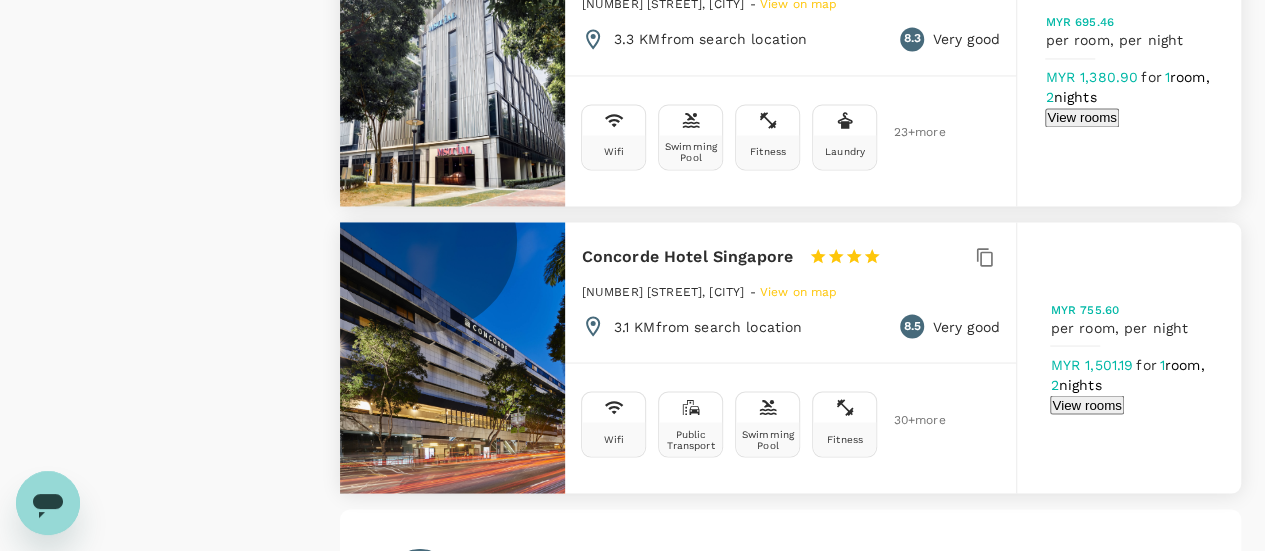 click on "View rooms" at bounding box center (1086, 404) 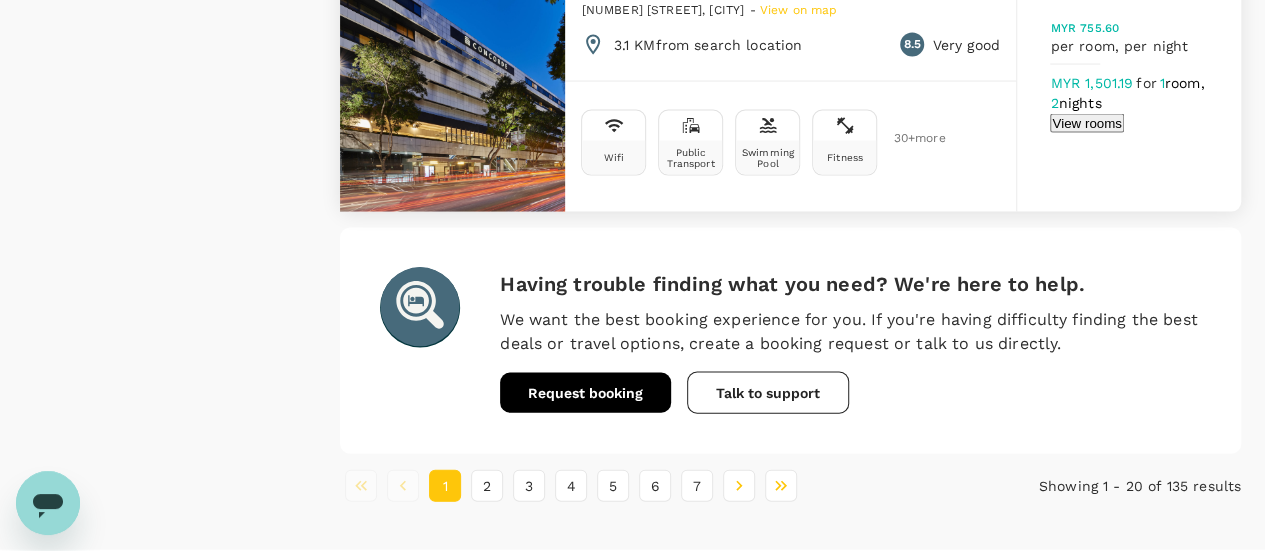 scroll, scrollTop: 5826, scrollLeft: 0, axis: vertical 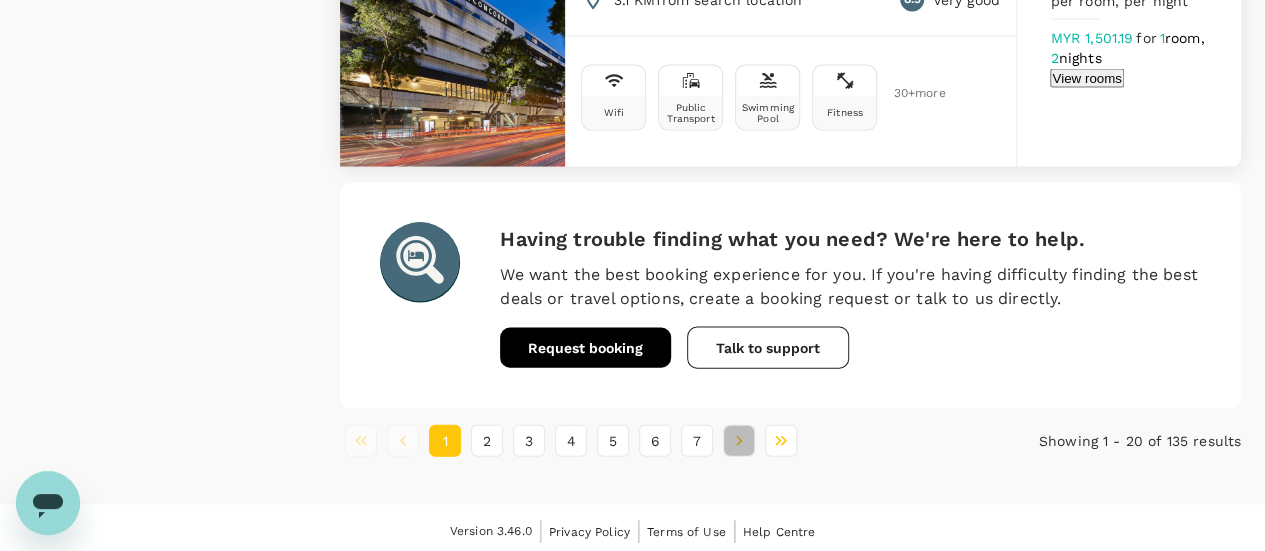 click at bounding box center (739, 441) 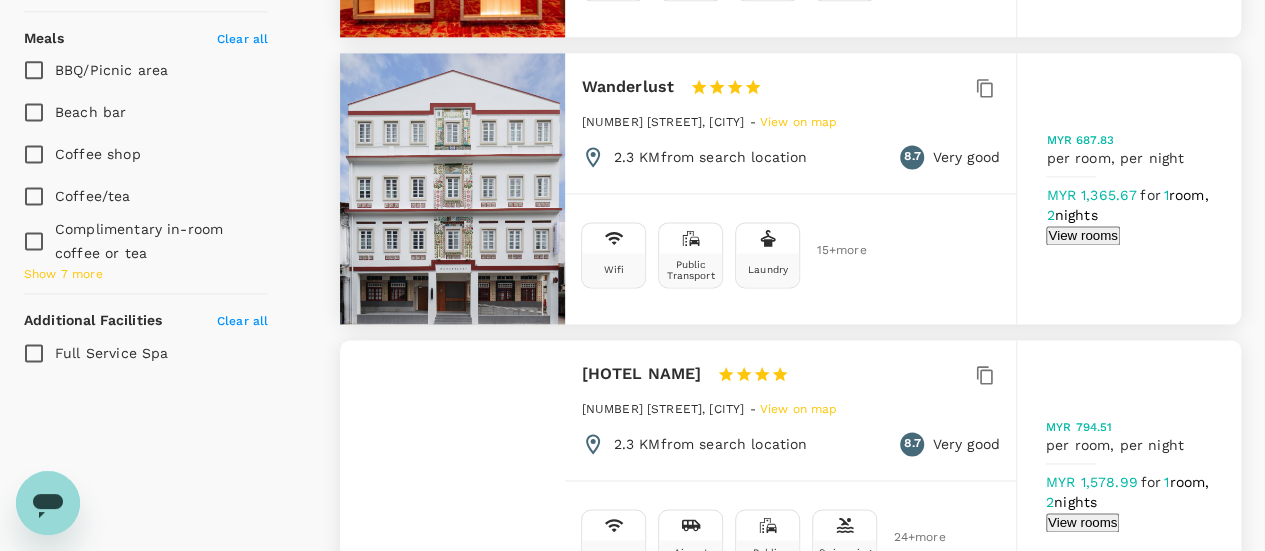 scroll, scrollTop: 1400, scrollLeft: 0, axis: vertical 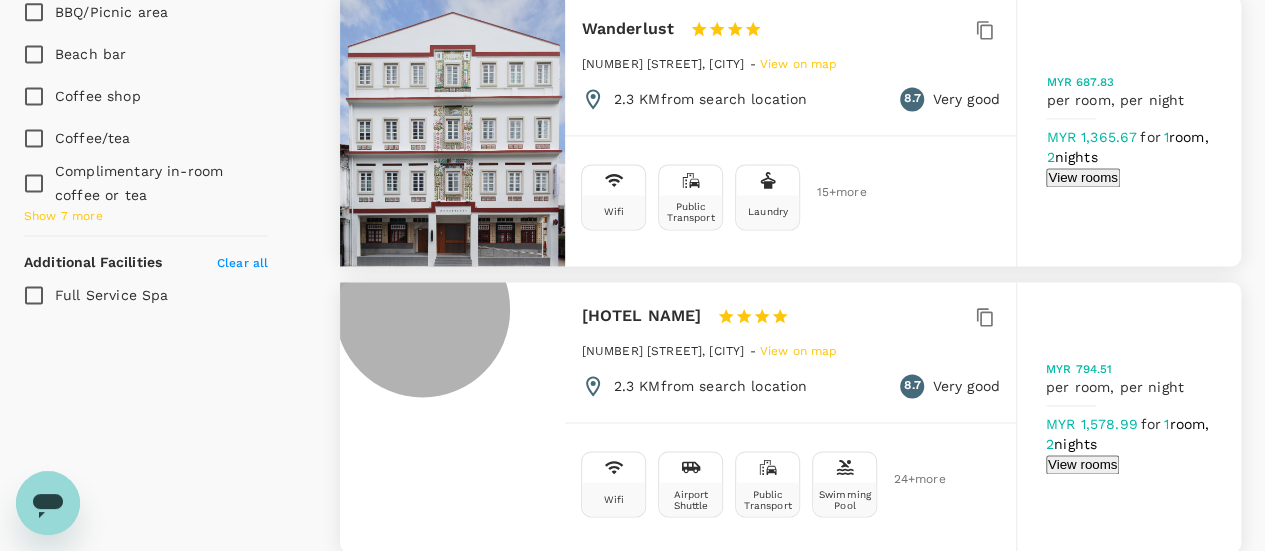 click on "View rooms" at bounding box center (1082, 464) 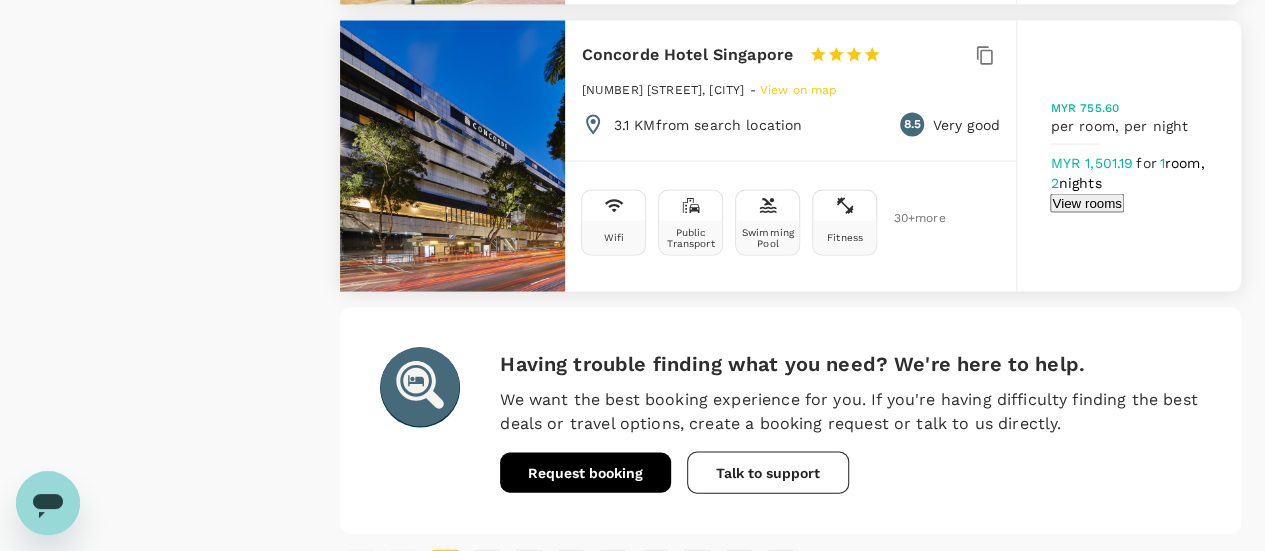 scroll, scrollTop: 5800, scrollLeft: 0, axis: vertical 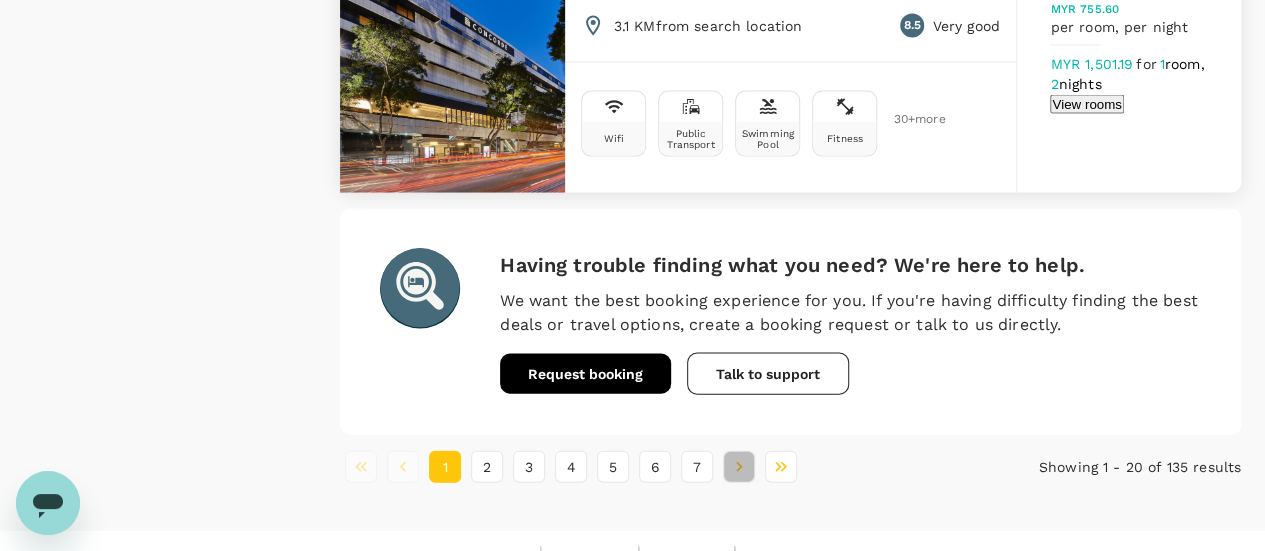 click at bounding box center (739, 467) 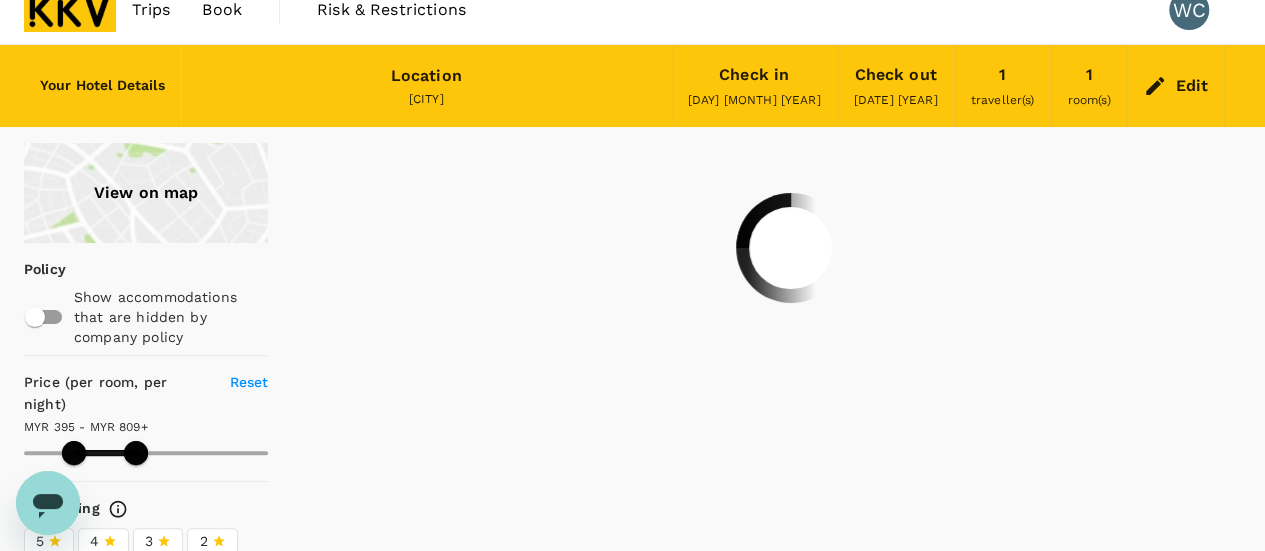 scroll, scrollTop: 0, scrollLeft: 0, axis: both 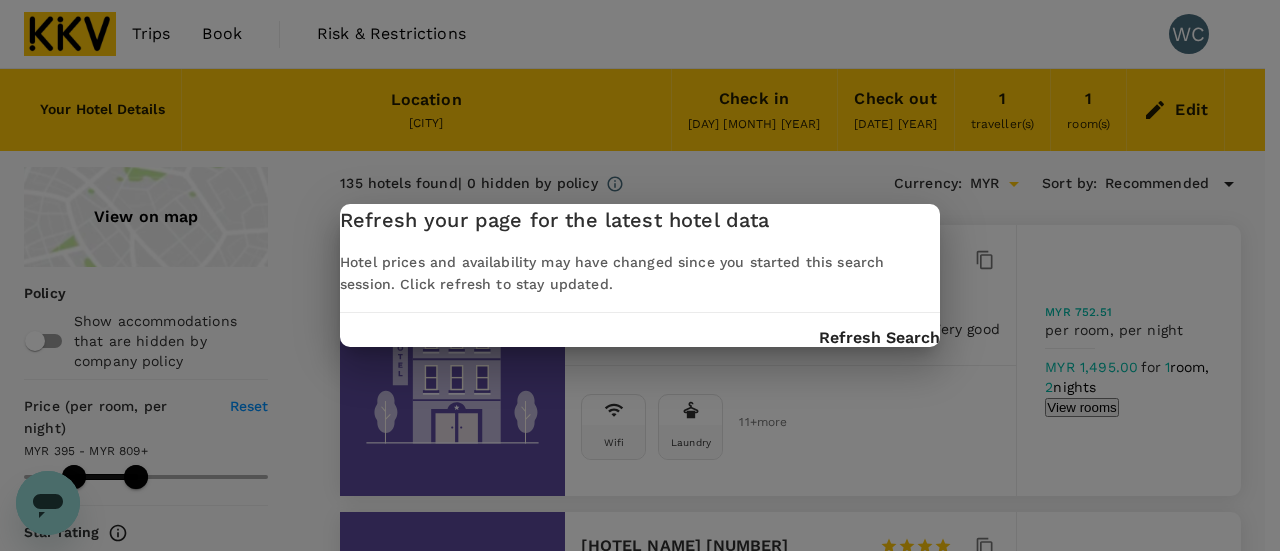 click on "Refresh Search" at bounding box center [879, 338] 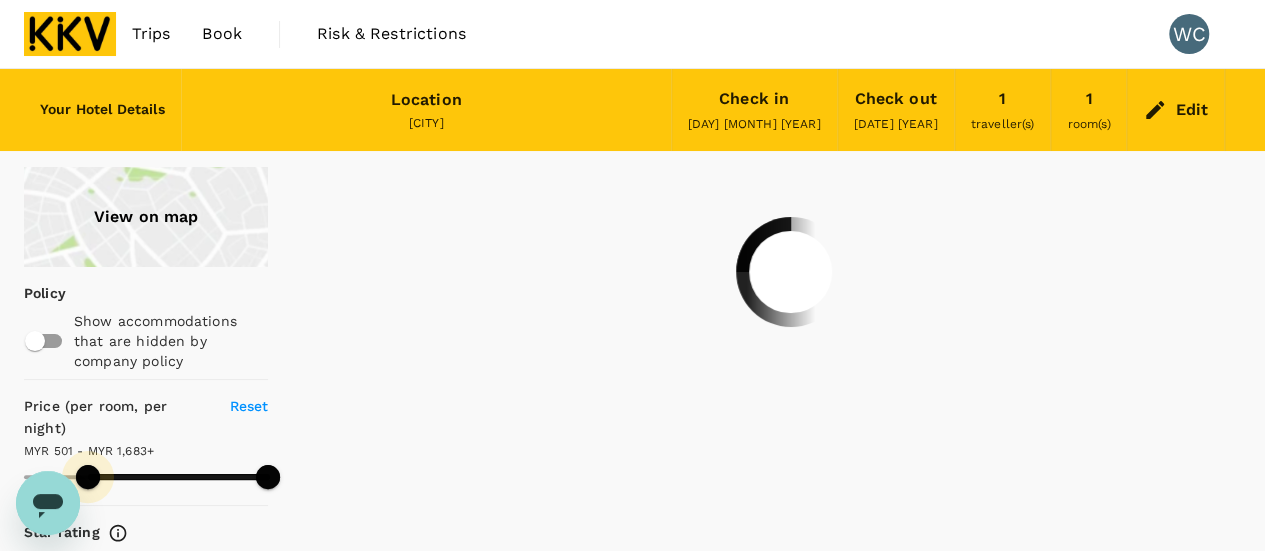 drag, startPoint x: 22, startPoint y: 469, endPoint x: 88, endPoint y: 477, distance: 66.48308 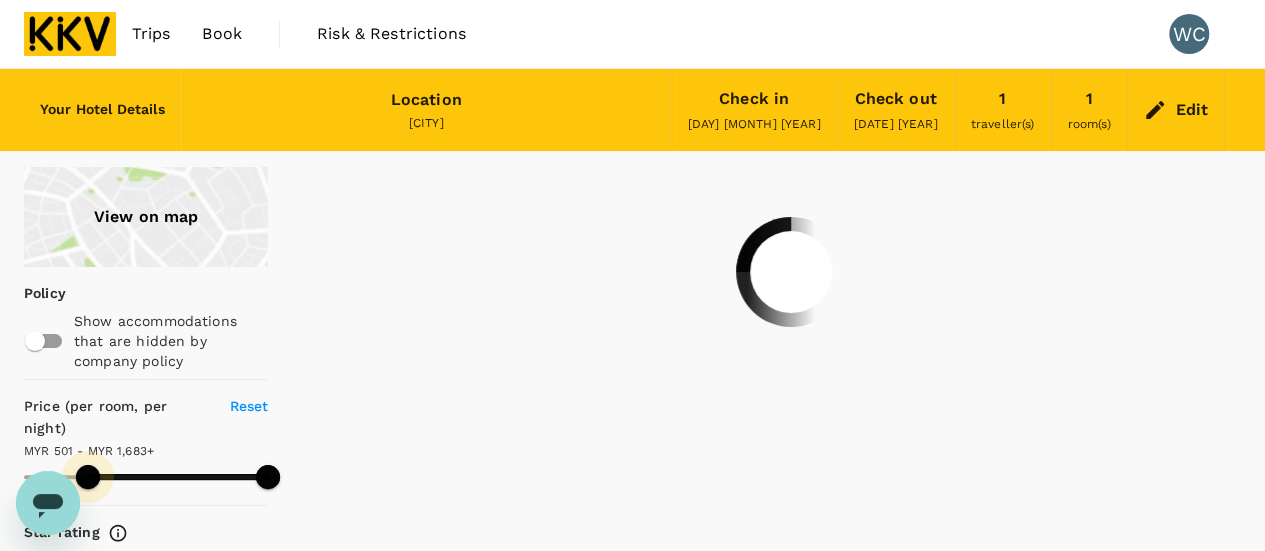 click at bounding box center (88, 477) 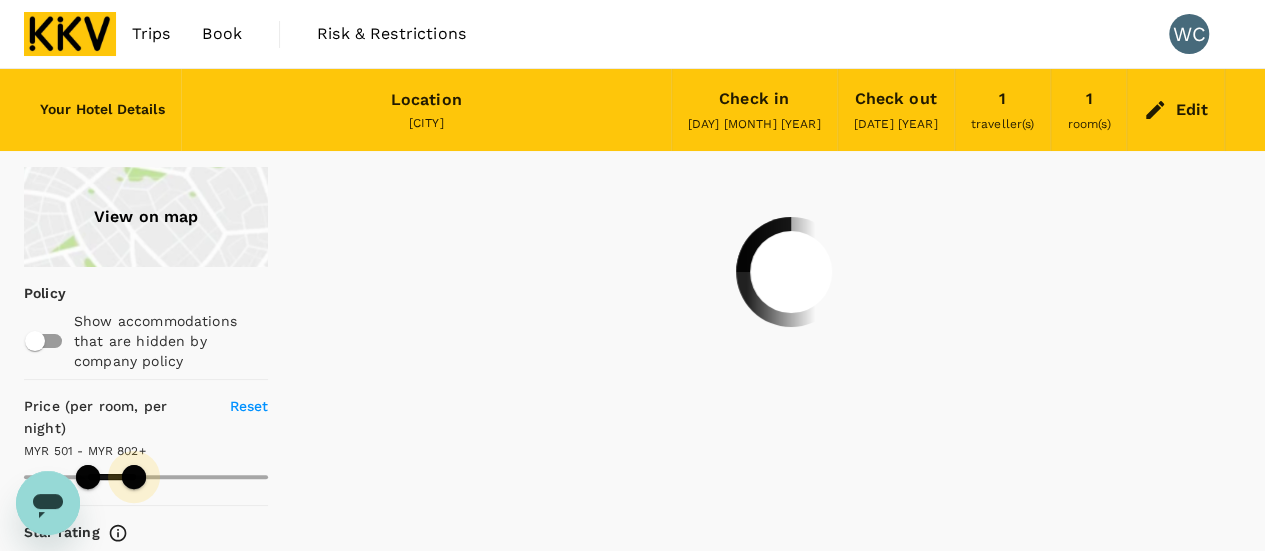 drag, startPoint x: 270, startPoint y: 477, endPoint x: 134, endPoint y: 478, distance: 136.00368 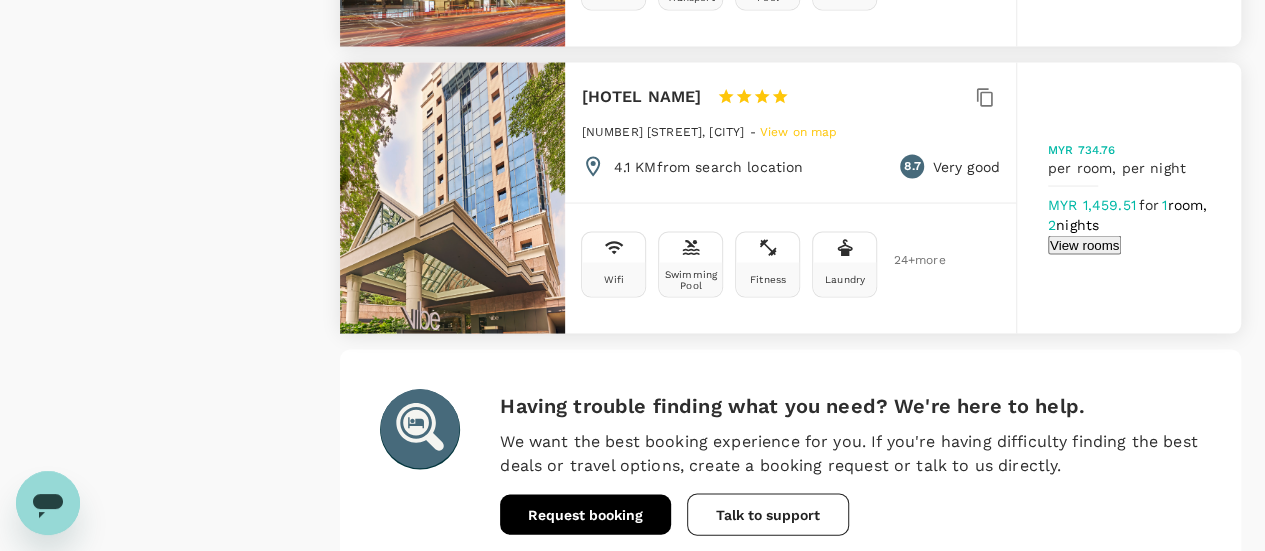 scroll, scrollTop: 5800, scrollLeft: 0, axis: vertical 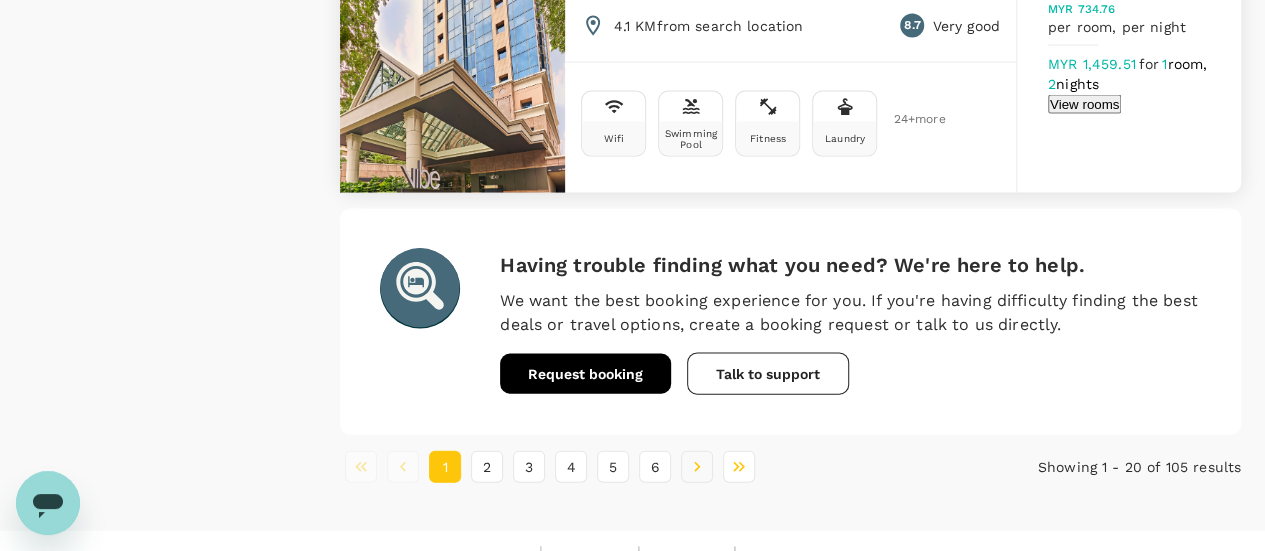 click at bounding box center [697, 467] 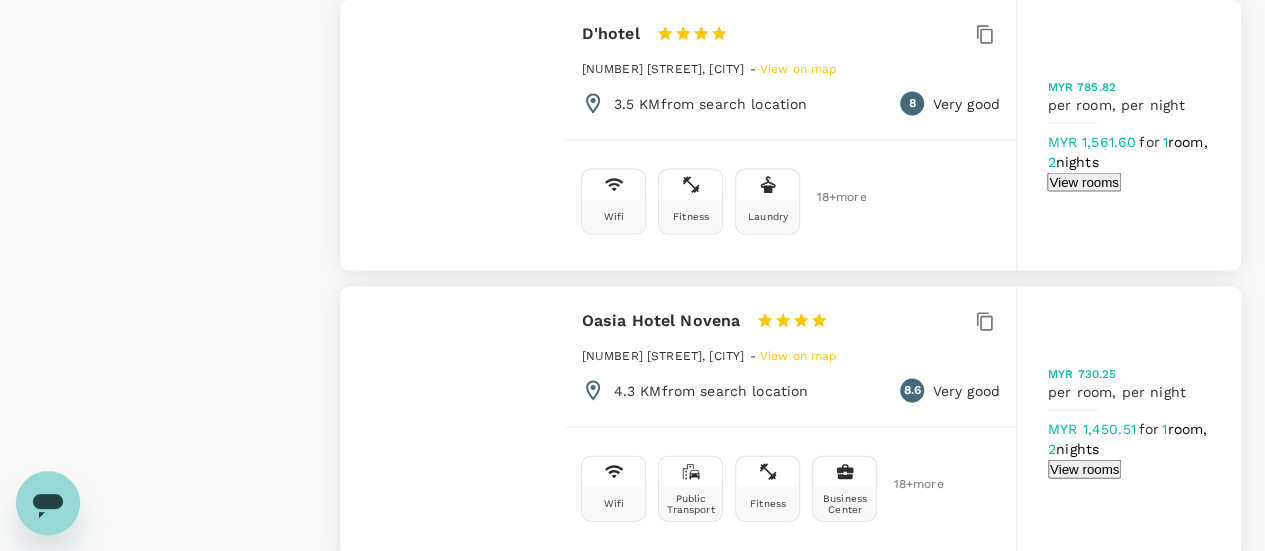 scroll, scrollTop: 2000, scrollLeft: 0, axis: vertical 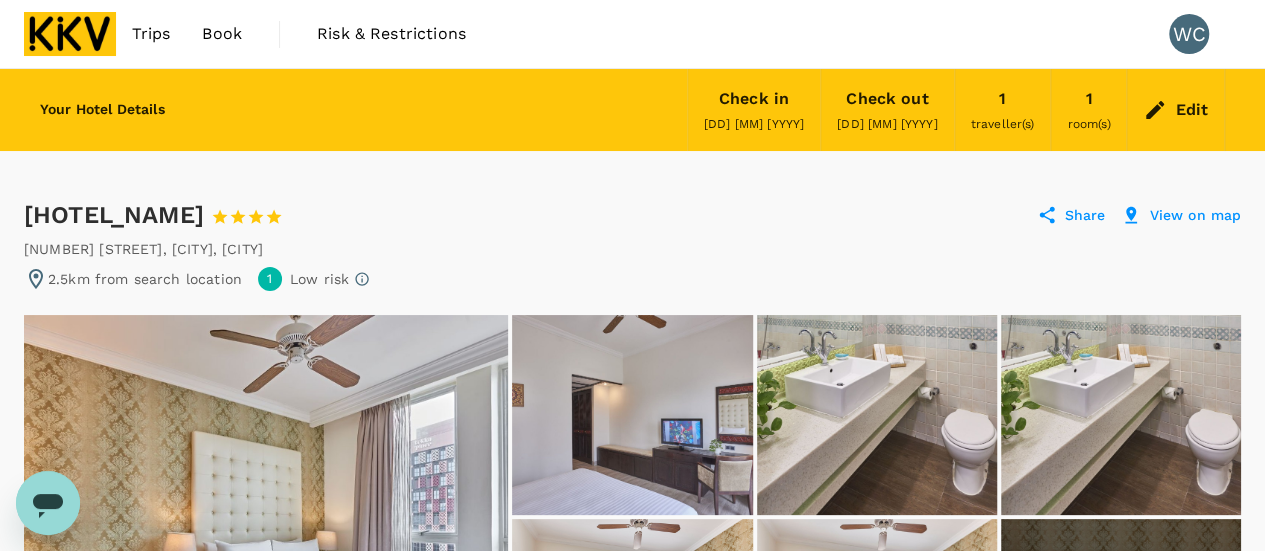 drag, startPoint x: 28, startPoint y: 207, endPoint x: 326, endPoint y: 206, distance: 298.00168 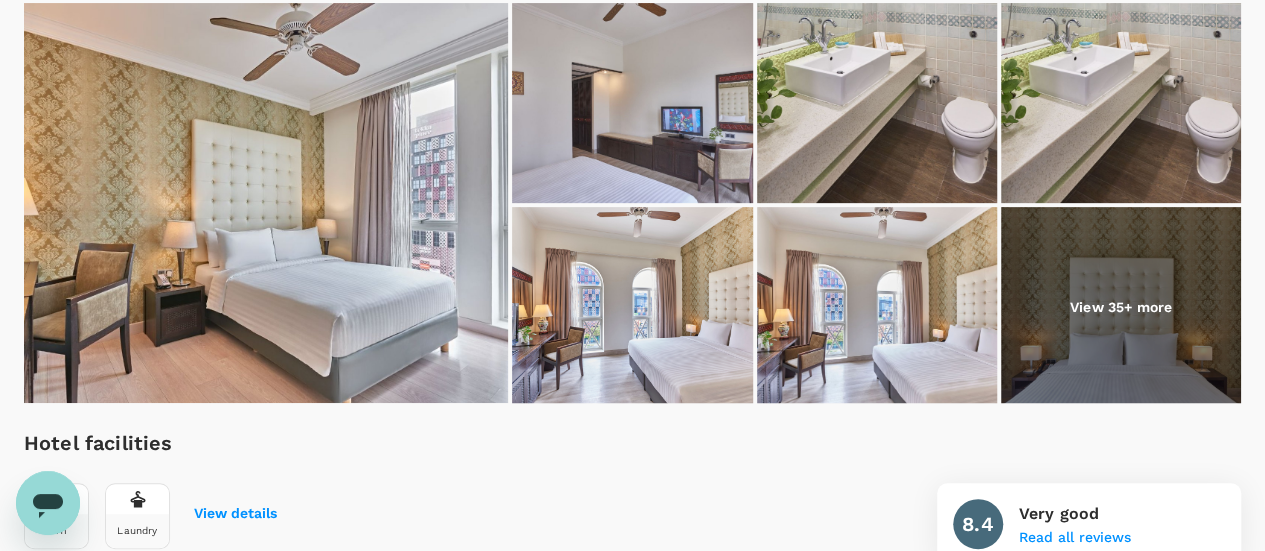 scroll, scrollTop: 300, scrollLeft: 0, axis: vertical 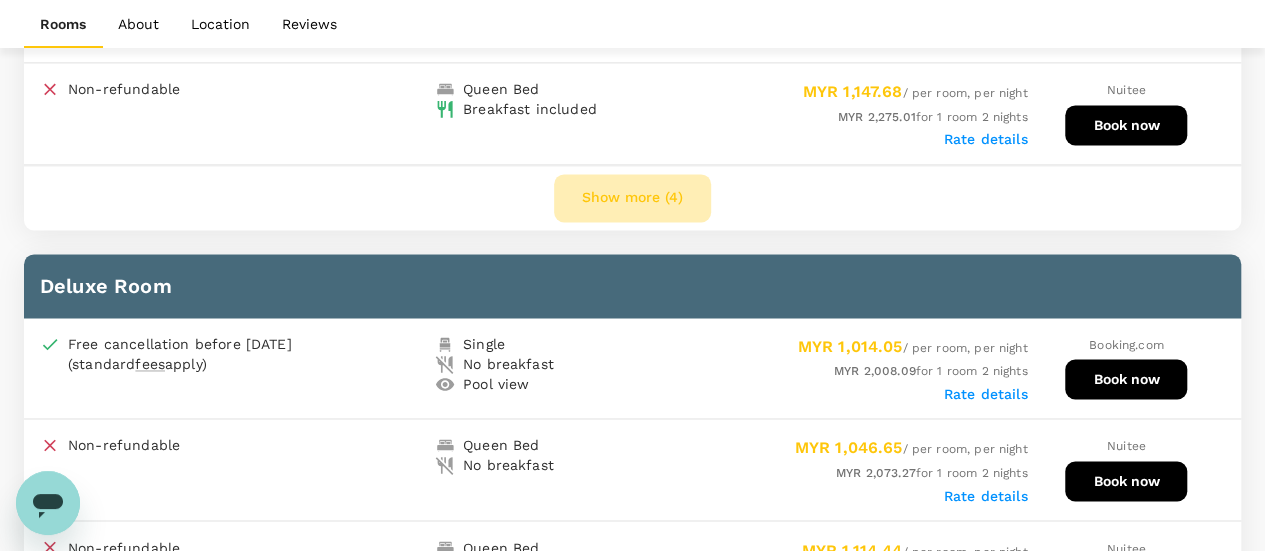 click on "Show more (4)" at bounding box center (632, 198) 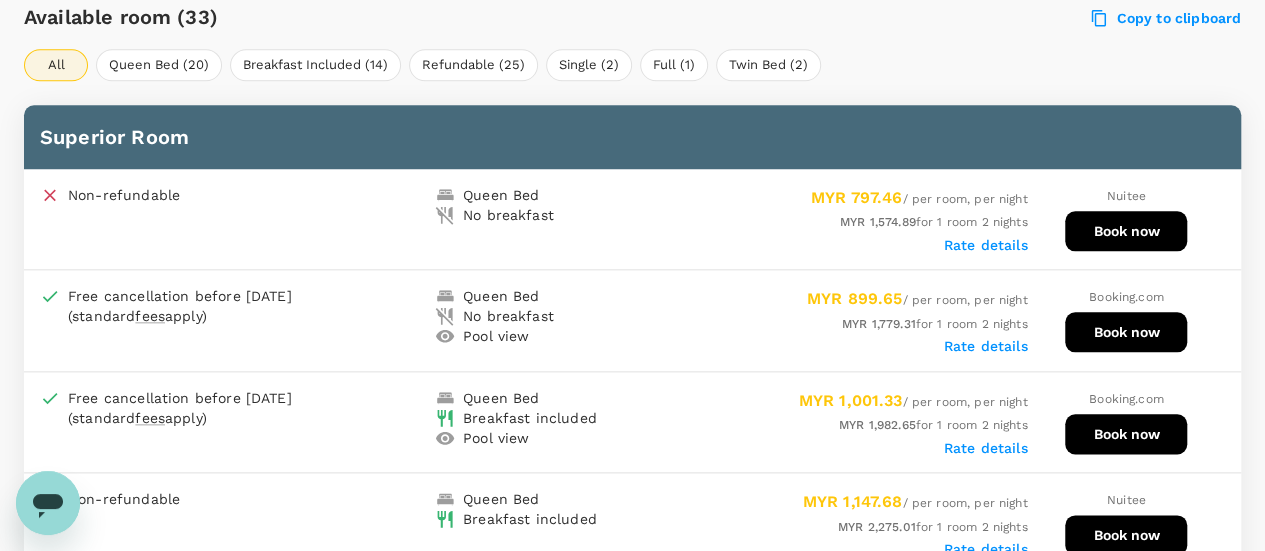 scroll, scrollTop: 700, scrollLeft: 0, axis: vertical 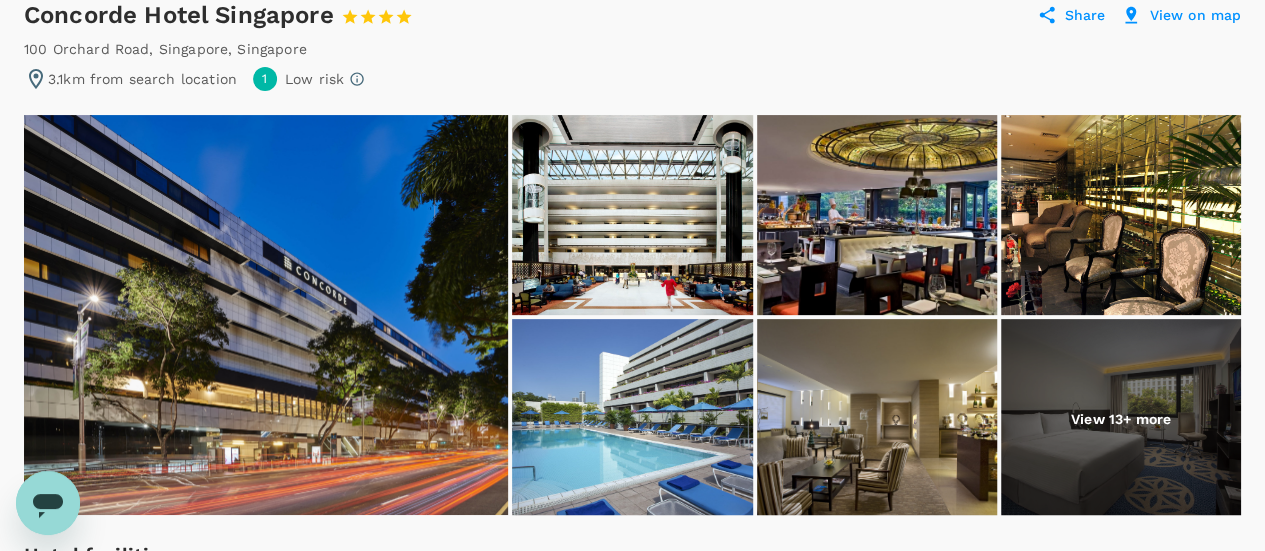 click on "View 13+ more" at bounding box center [1121, 419] 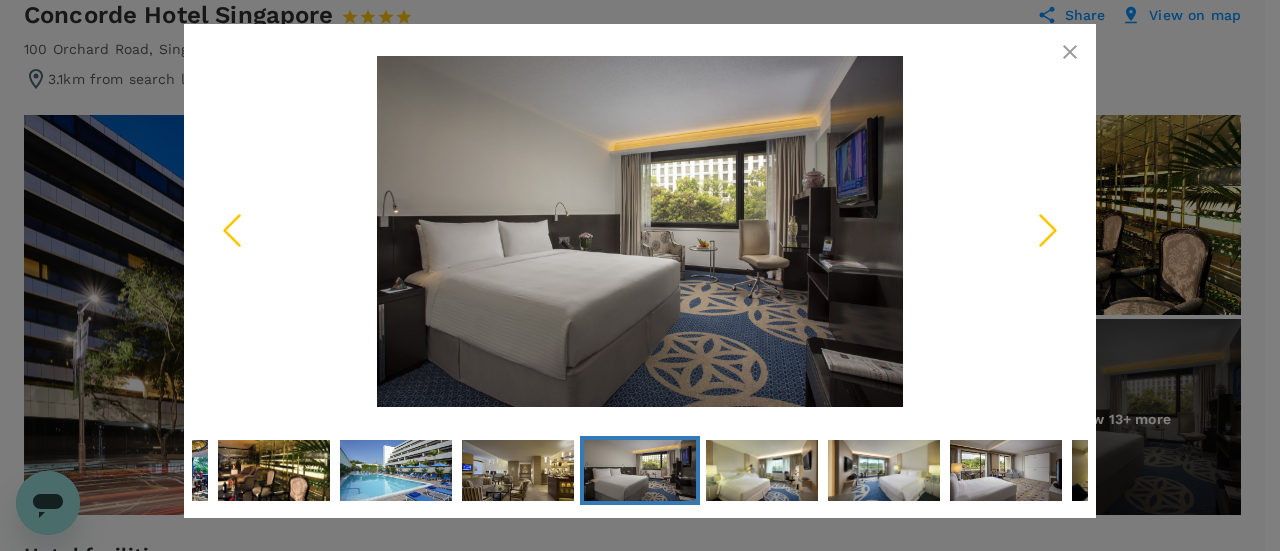 click at bounding box center (1048, 230) 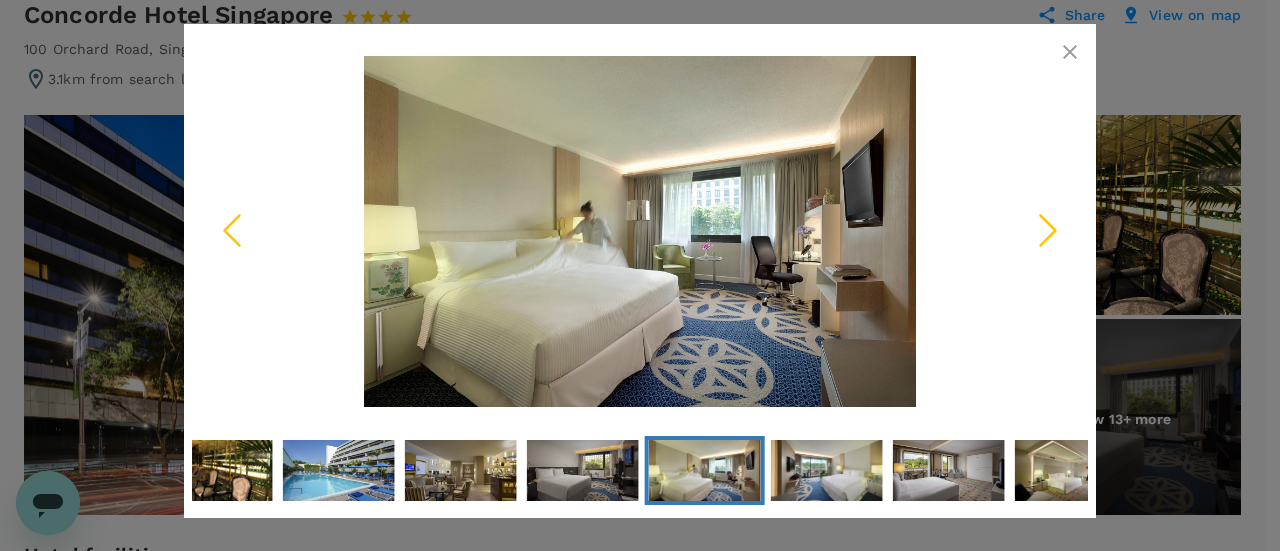 click at bounding box center [1048, 230] 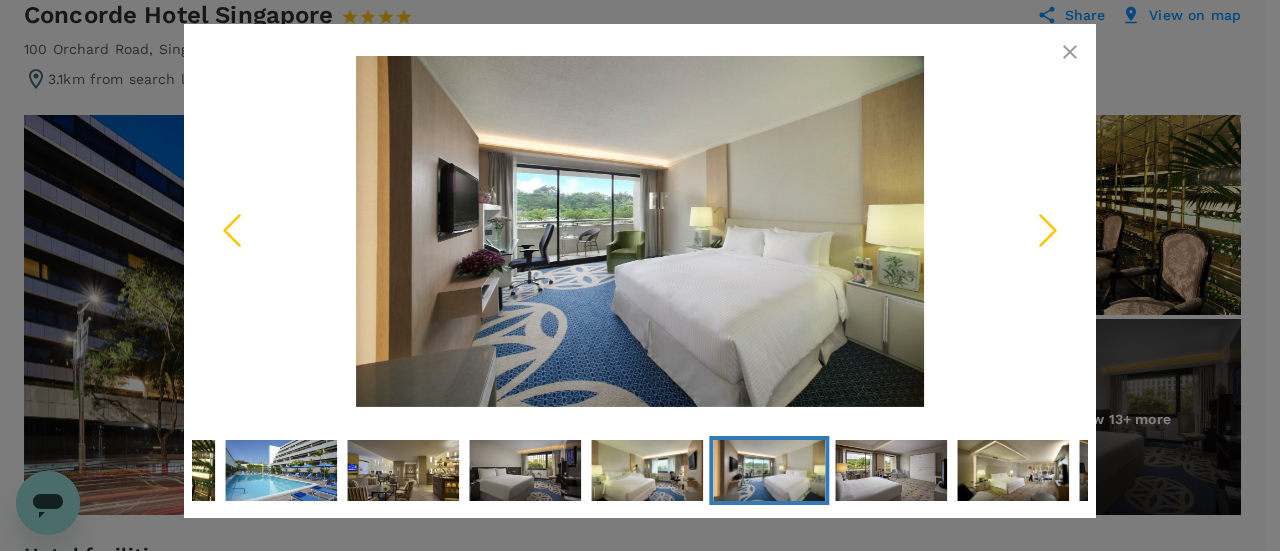 click at bounding box center (1048, 230) 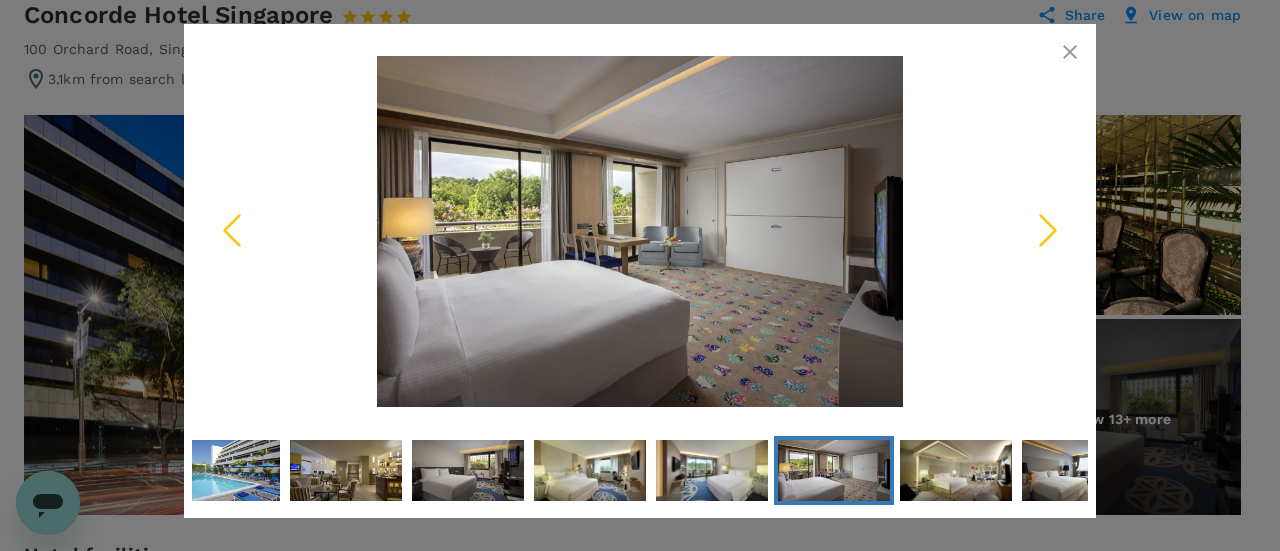 click at bounding box center [1048, 230] 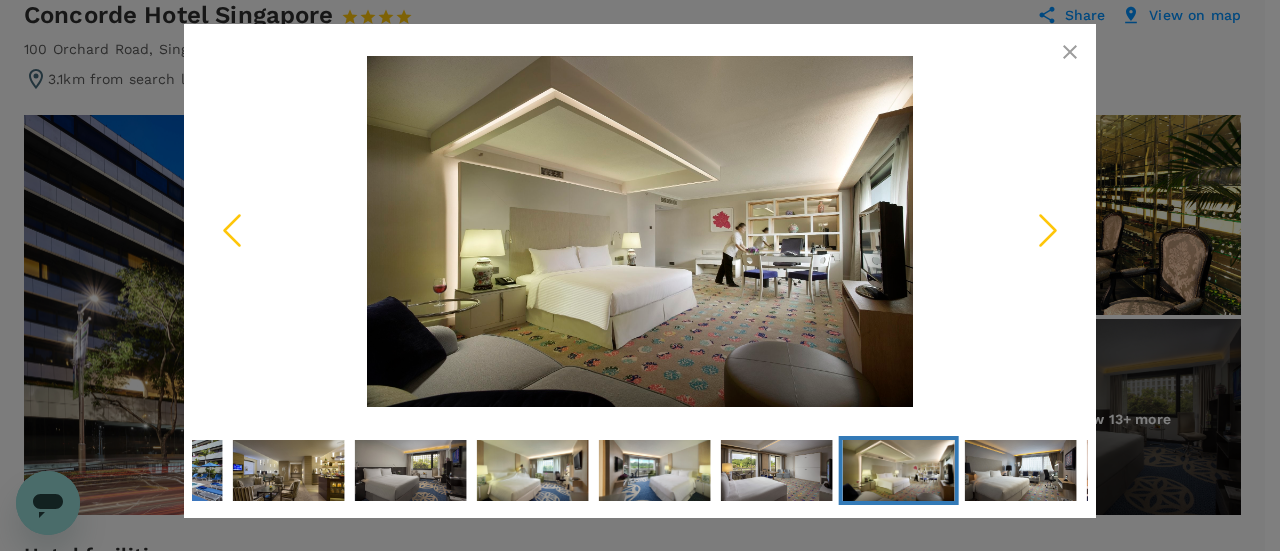 click at bounding box center (1048, 230) 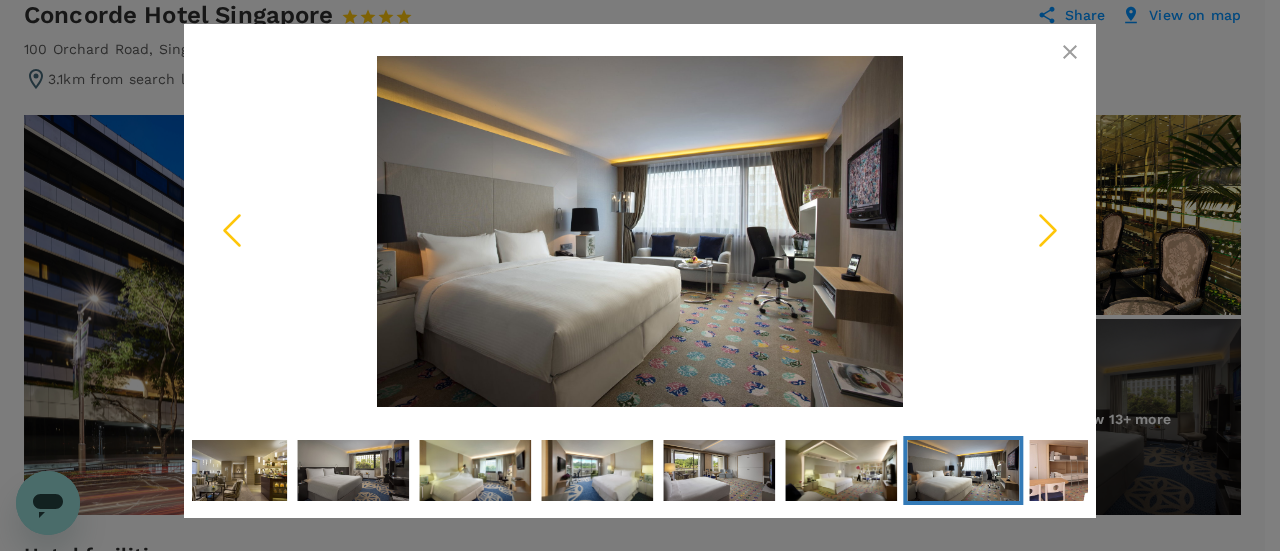 click at bounding box center (1048, 230) 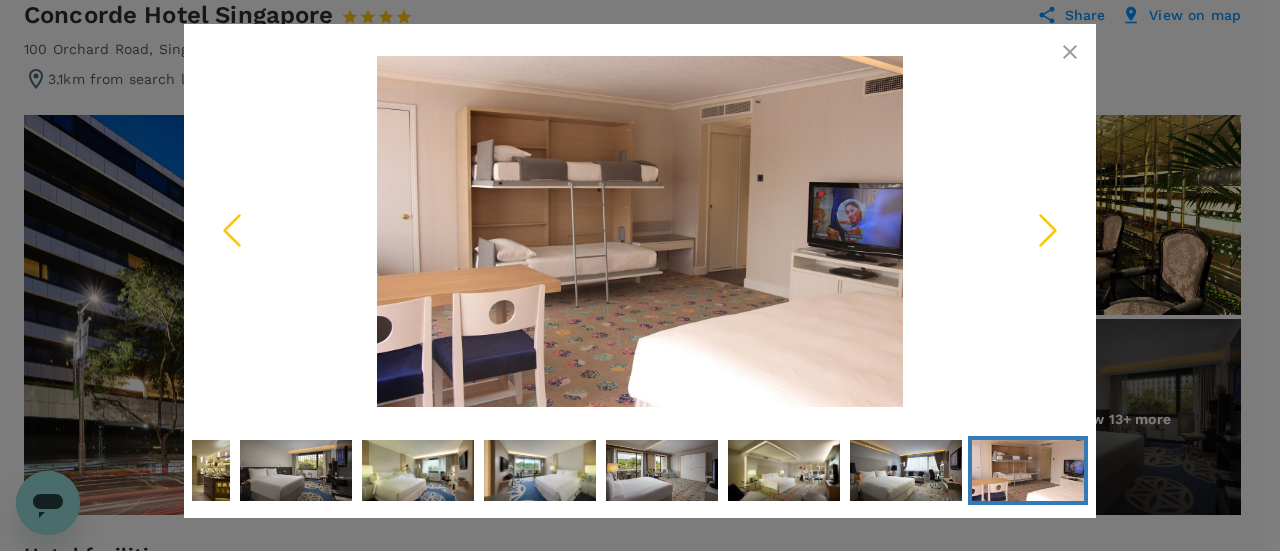 click at bounding box center [1048, 230] 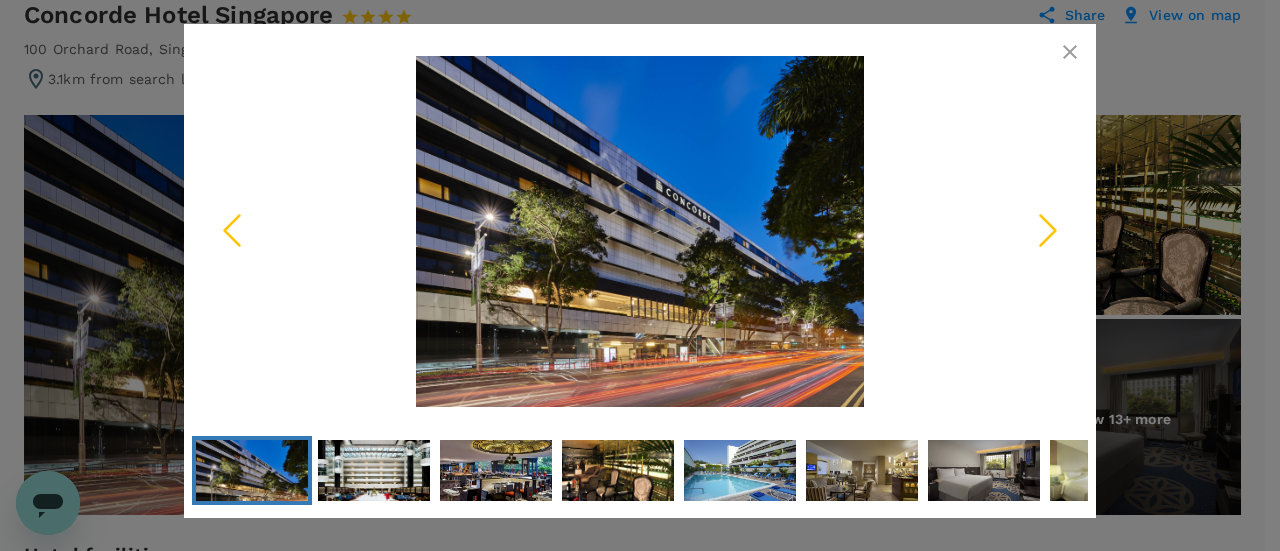 click at bounding box center [1048, 230] 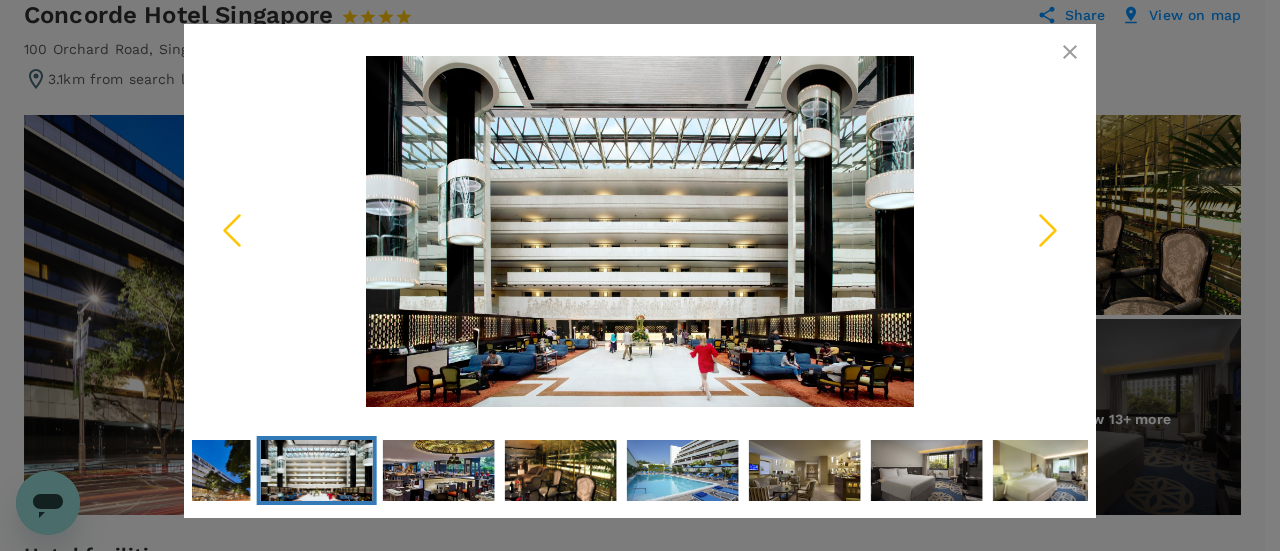 click at bounding box center [1048, 230] 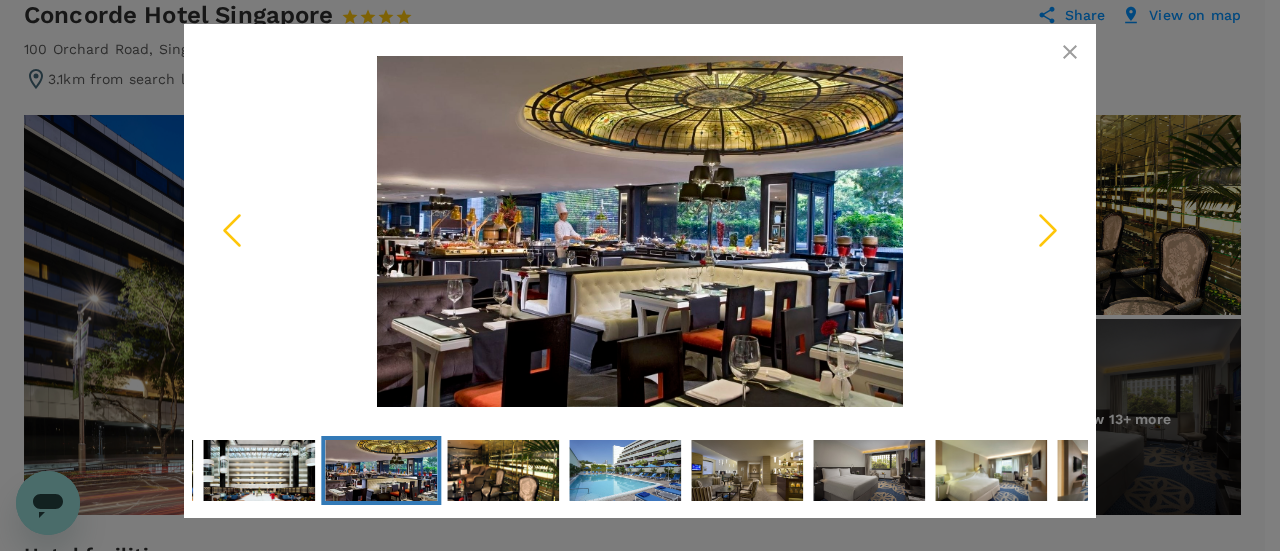 click at bounding box center [1048, 230] 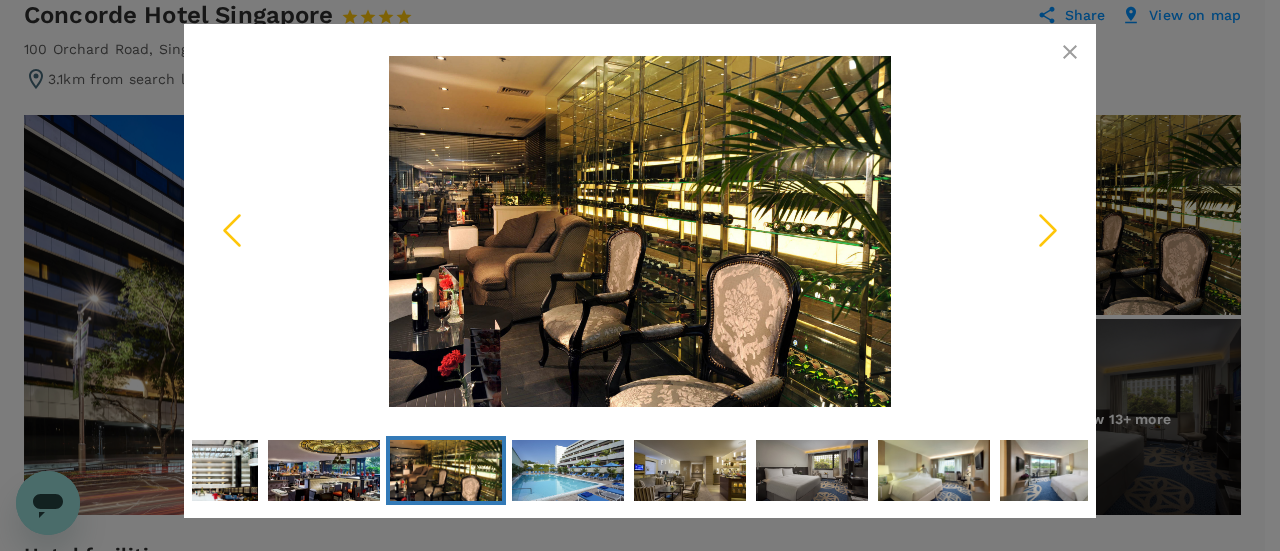 click at bounding box center (1048, 230) 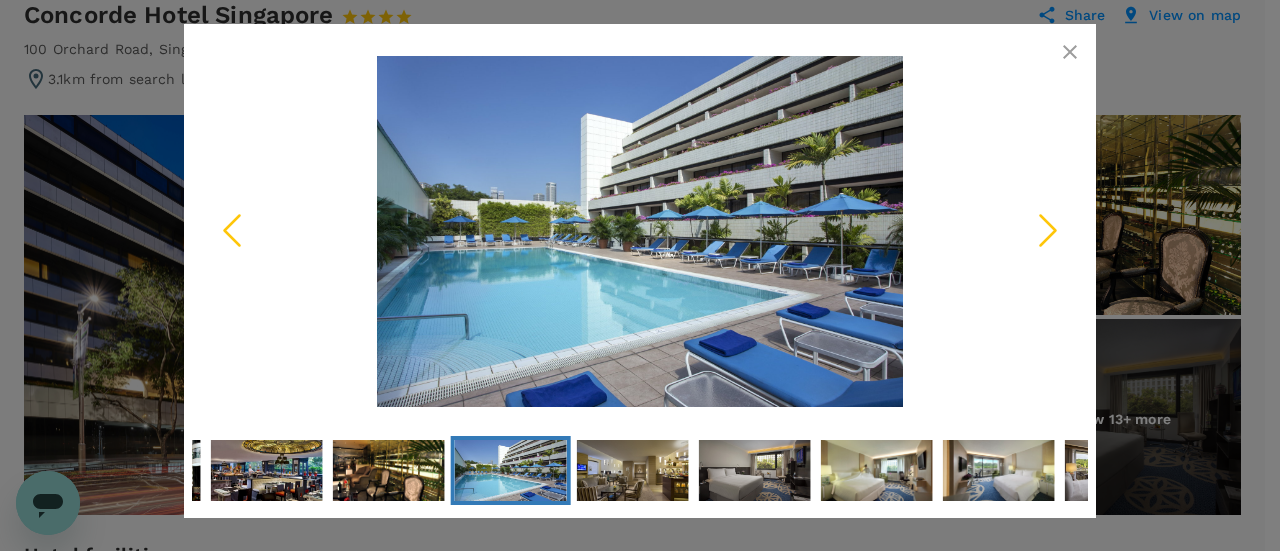 click at bounding box center [1048, 230] 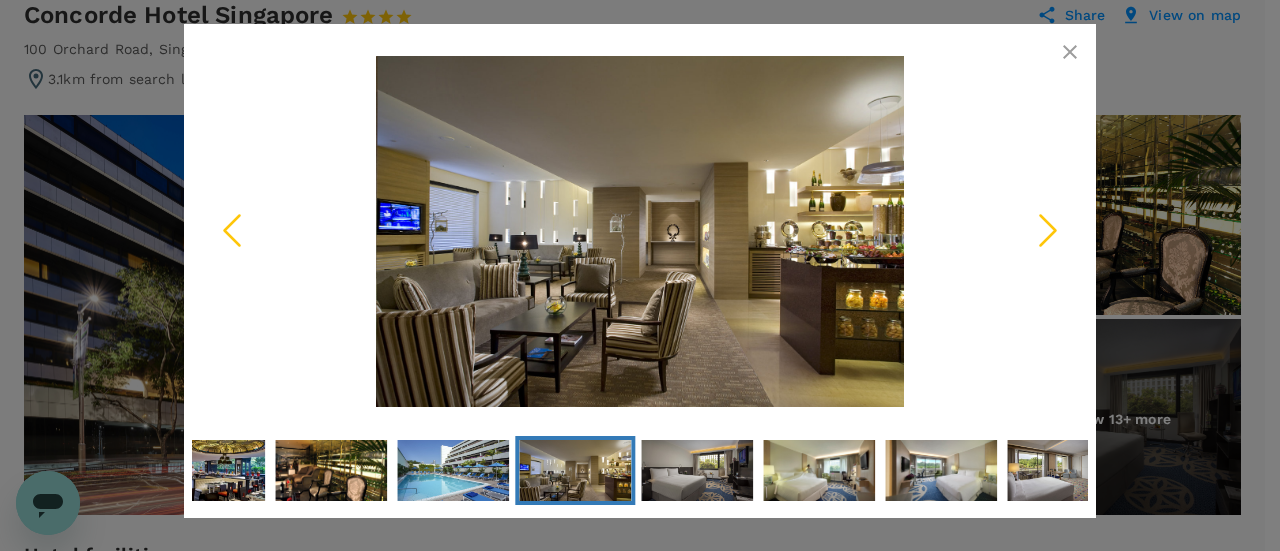 click at bounding box center [1048, 230] 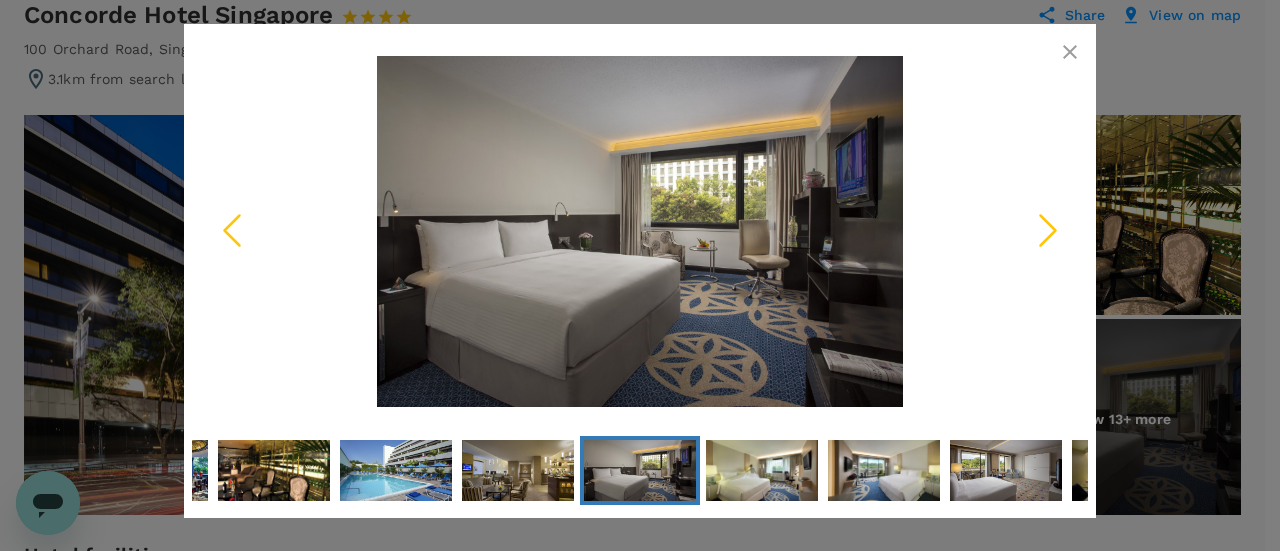 click at bounding box center (1070, 52) 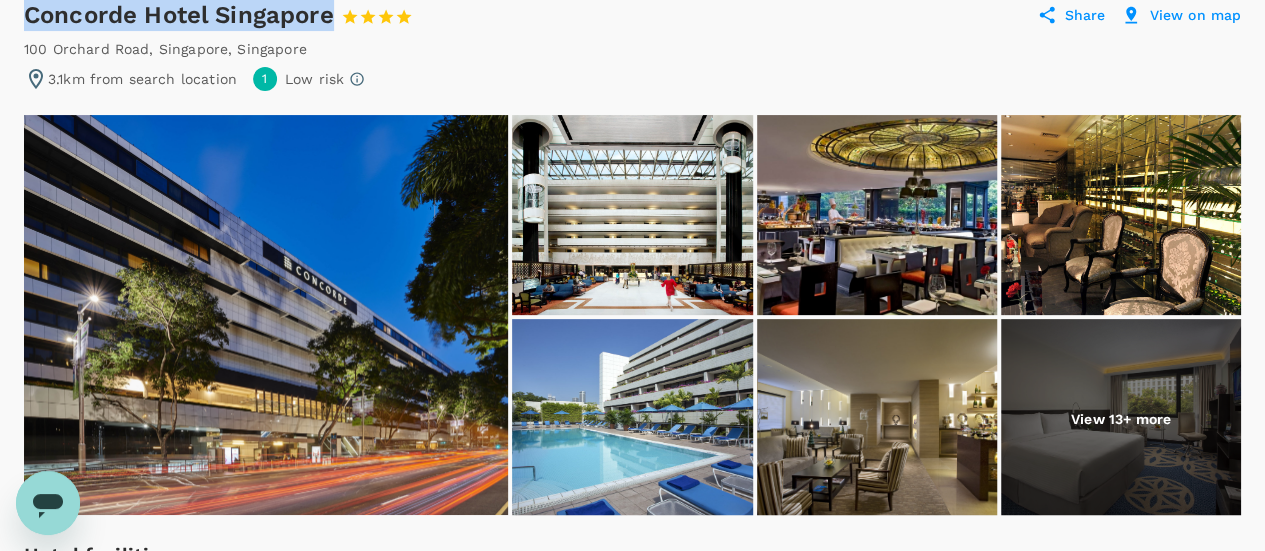 drag, startPoint x: 28, startPoint y: 17, endPoint x: 335, endPoint y: 14, distance: 307.01465 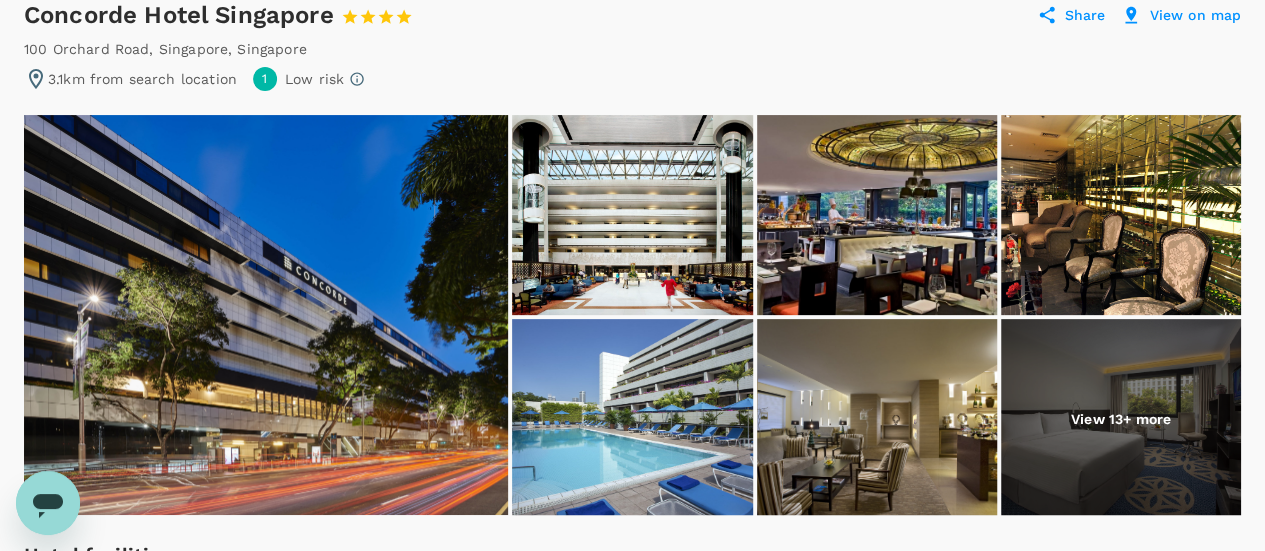 click on "Concorde Hotel Singapore   1 Star 2 Stars 3 Stars 4 Stars 5 Stars Share View on map 100 Orchard Road ,   Singapore ,   Singapore 3.1km from search location 1 Low risk   View 13+ more Hotel facilities Wifi Public Transport Swimming Pool Fitness Laundry Business Center View details 8.5 Very good Read all reviews Rooms About Location Reviews Available room (26) Copy to clipboard All Refundable (19) Single (3) King Bed (6) Breakfast Included (9) Double or Full Bed (3) Twin Bed (1) Deluxe Room   Free cancellation before 20 Jul 2025 (standard  fees  apply) Double/Twin No breakfast MYR 755.60  / per room, per night MYR 1,491.19  for   1 room   2 nights Rate details BedsOnline Book now   Free cancellation before 20 Jul 2025 (standard  fees  apply) Double/Twin Breakfast included MYR 870.31  / per room, per night MYR 1,720.62  for   1 room   2 nights Rate details BedsOnline Book now Non-refundable Double or Full Bed No breakfast MYR 913.28  / per room, per night MYR 1,806.55  for   1 room   2 nights Rate details  for" at bounding box center [632, 2690] 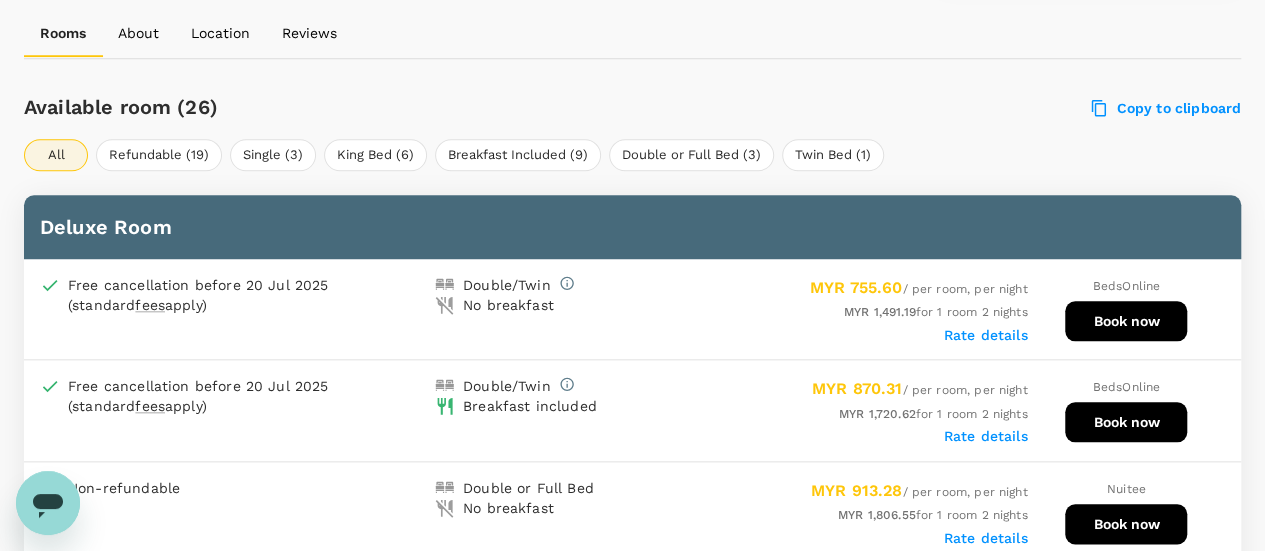 scroll, scrollTop: 500, scrollLeft: 0, axis: vertical 